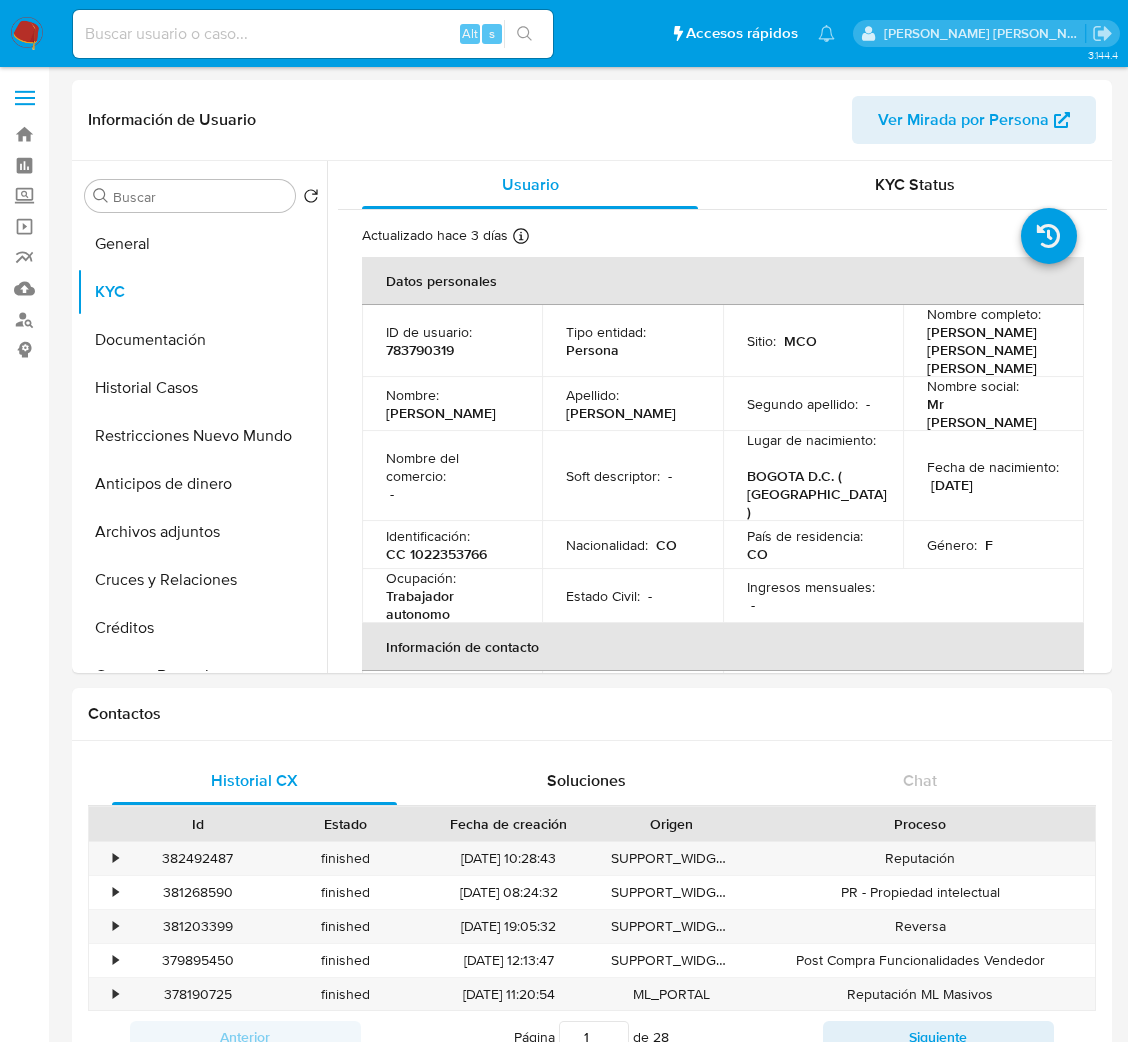 select on "10" 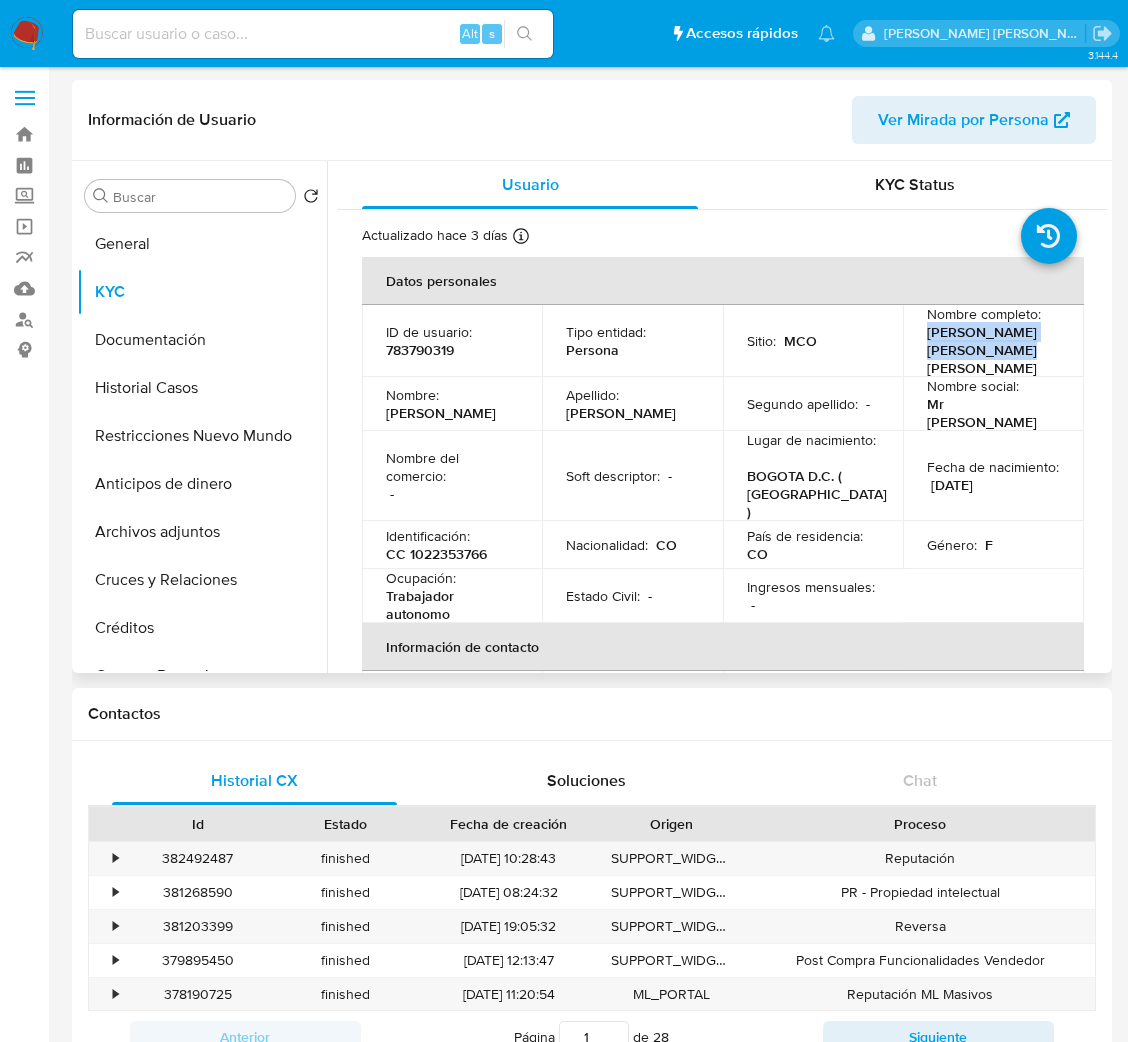 drag, startPoint x: 905, startPoint y: 332, endPoint x: 1021, endPoint y: 347, distance: 116.965805 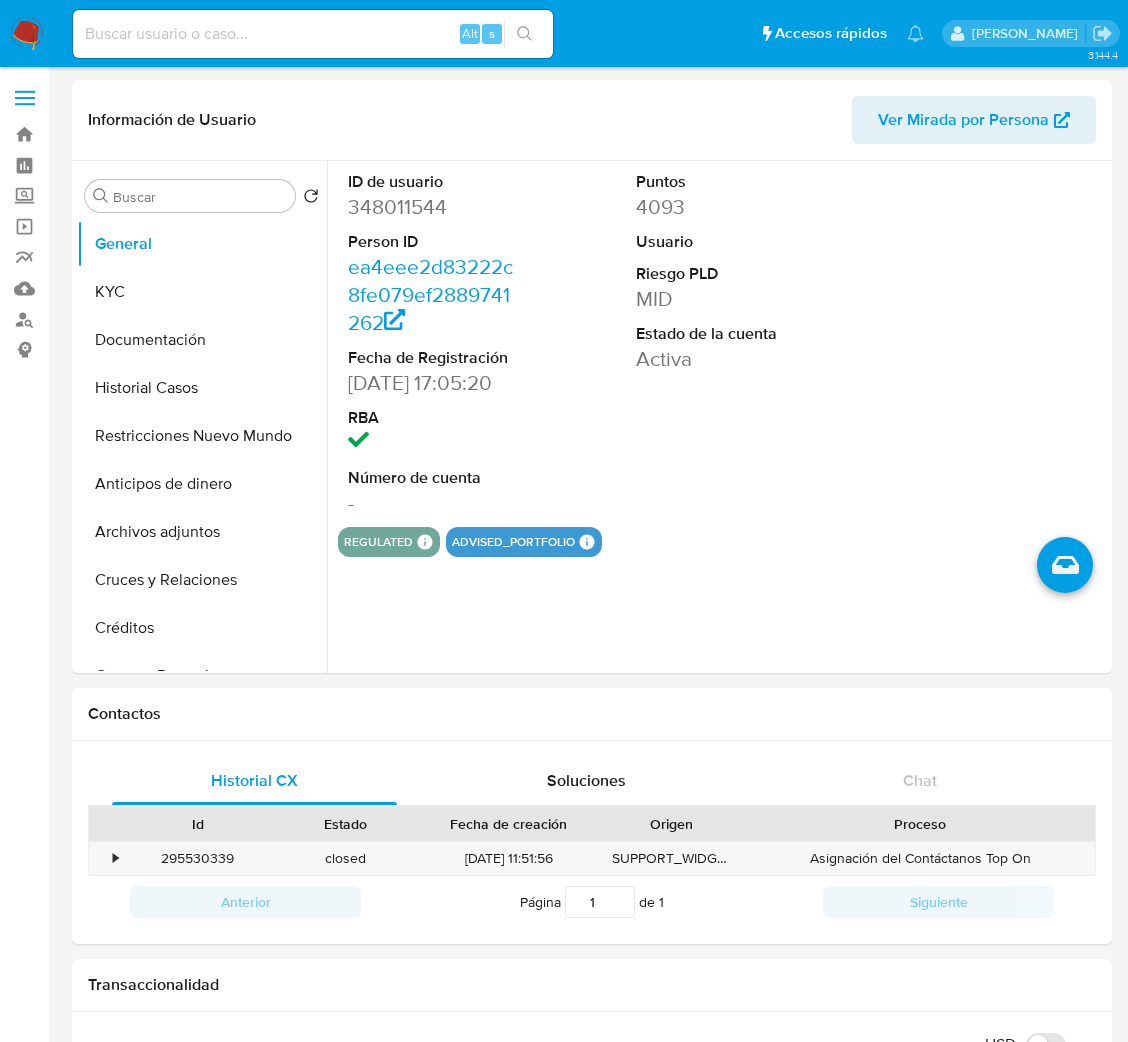 select on "10" 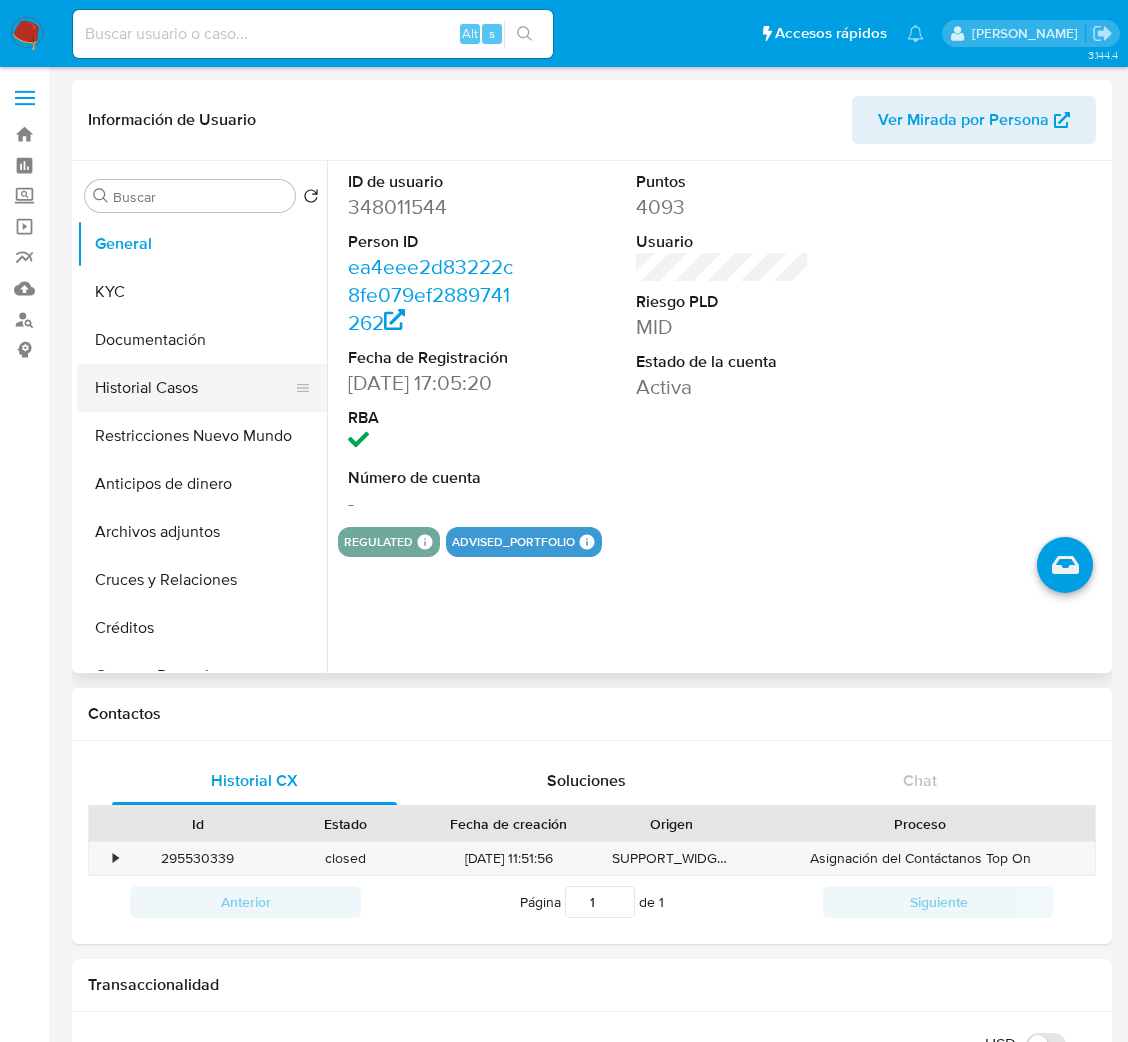 scroll, scrollTop: 0, scrollLeft: 0, axis: both 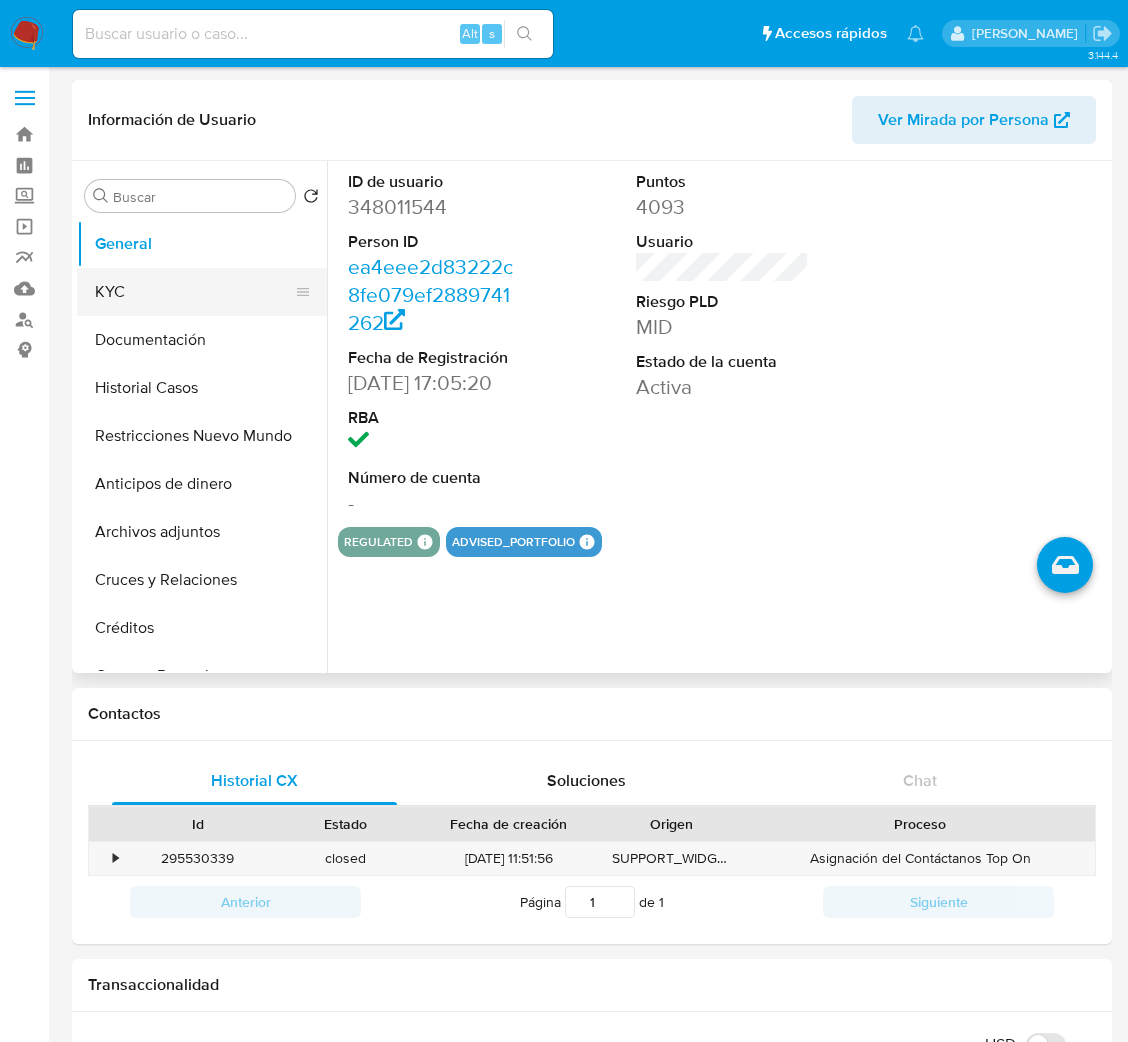 click on "KYC" at bounding box center (194, 292) 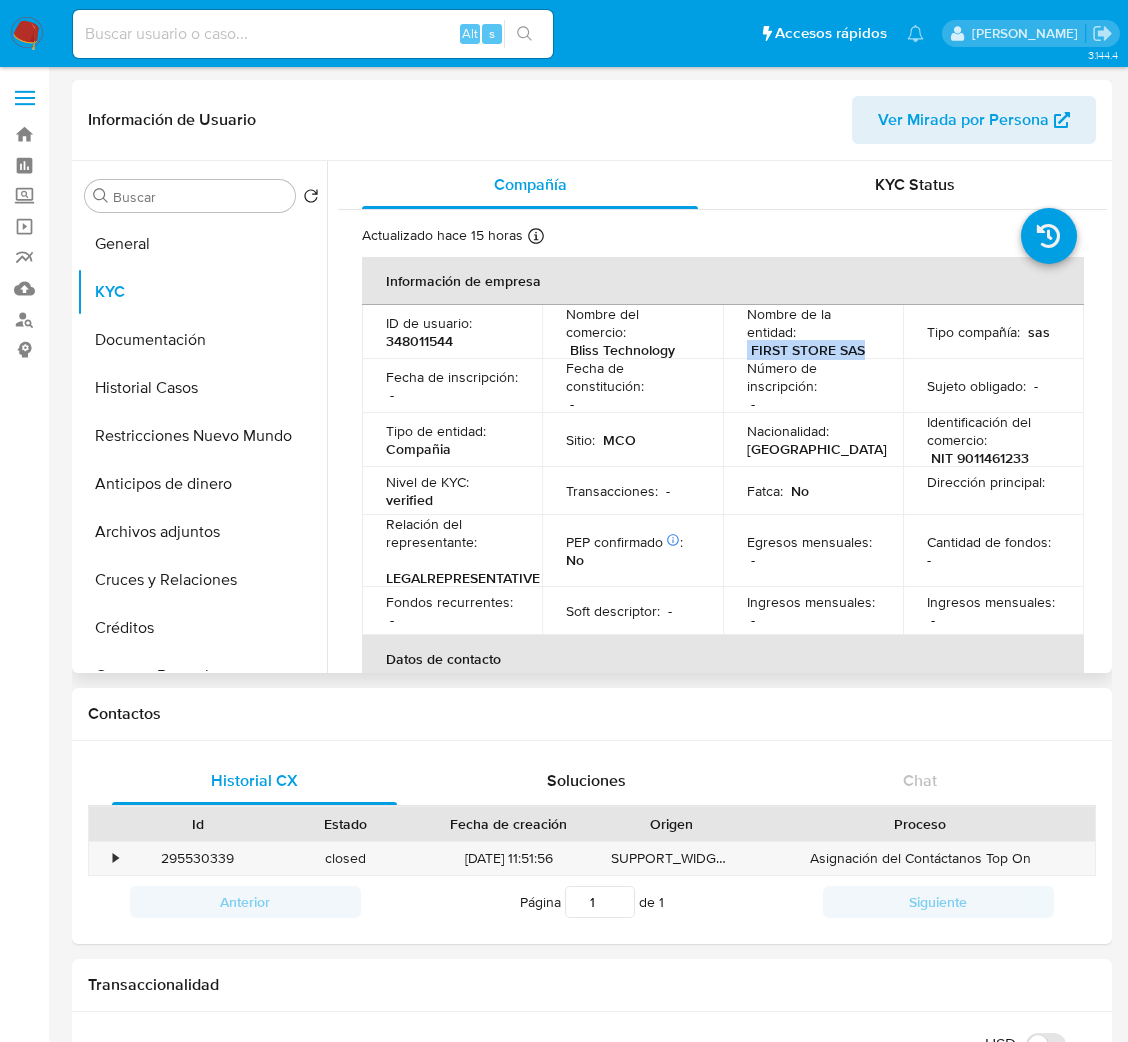 drag, startPoint x: 733, startPoint y: 356, endPoint x: 862, endPoint y: 356, distance: 129 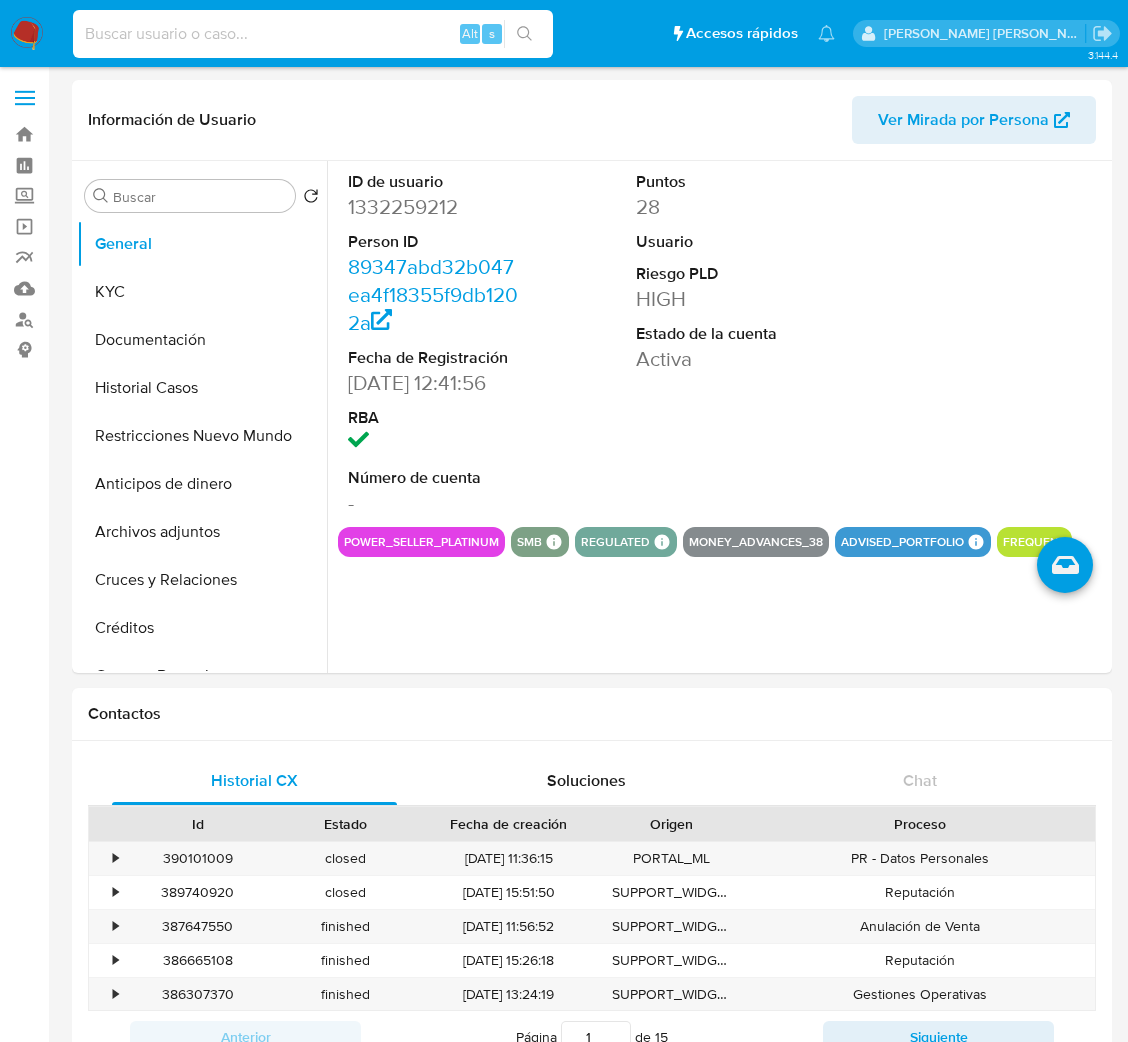 select on "10" 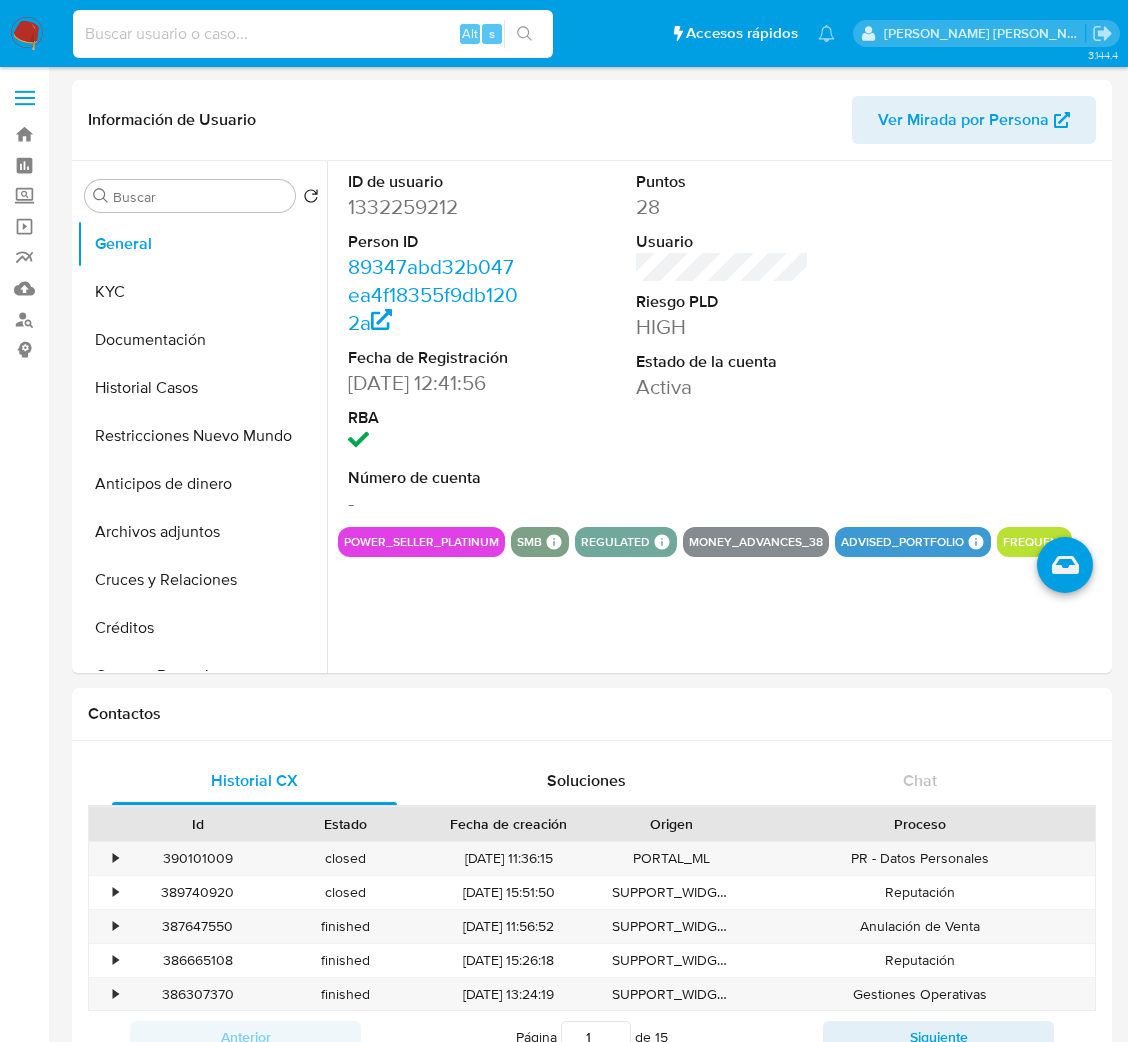 scroll, scrollTop: 0, scrollLeft: 0, axis: both 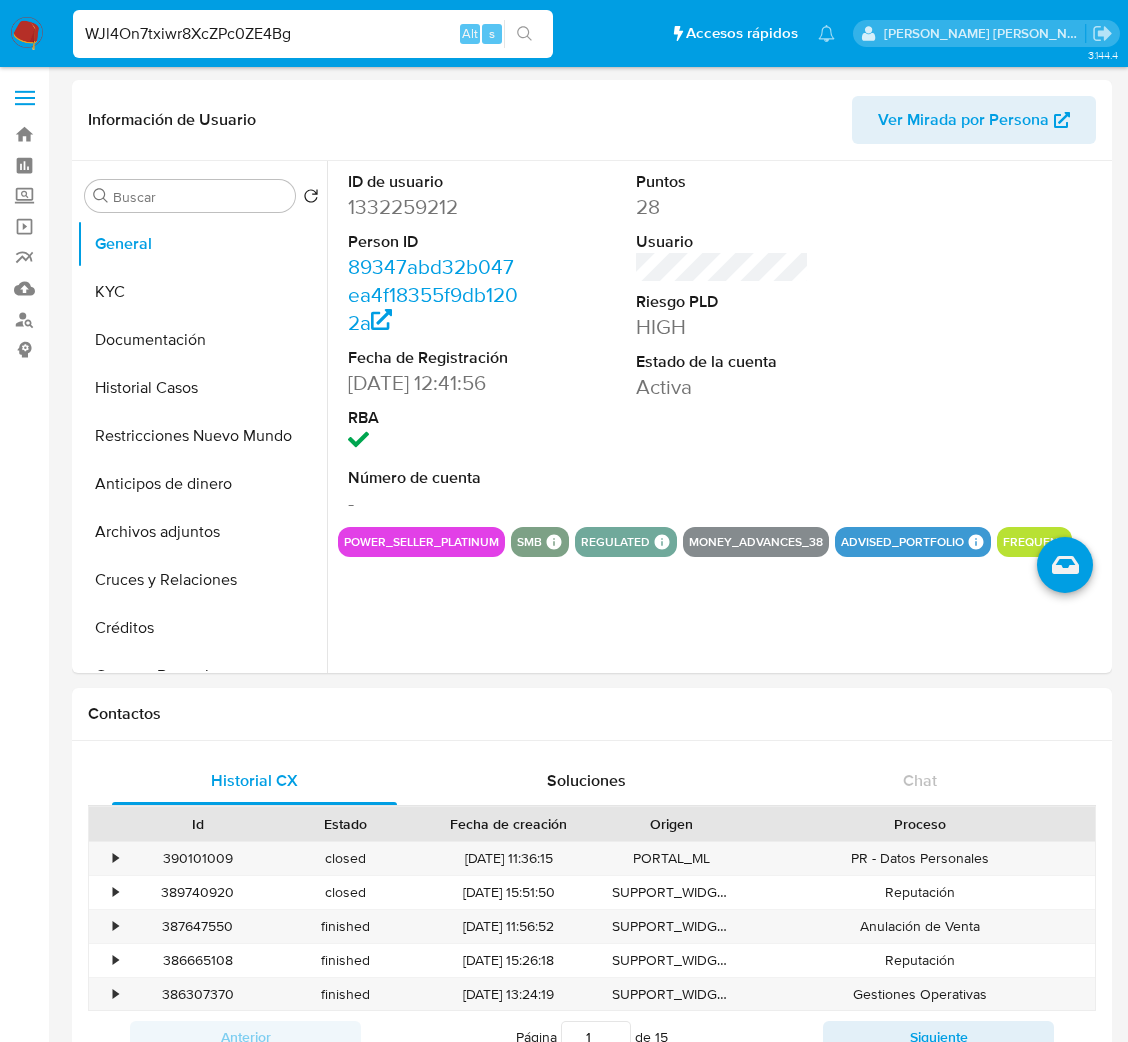 type on "WJl4On7txiwr8XcZPc0ZE4Bg" 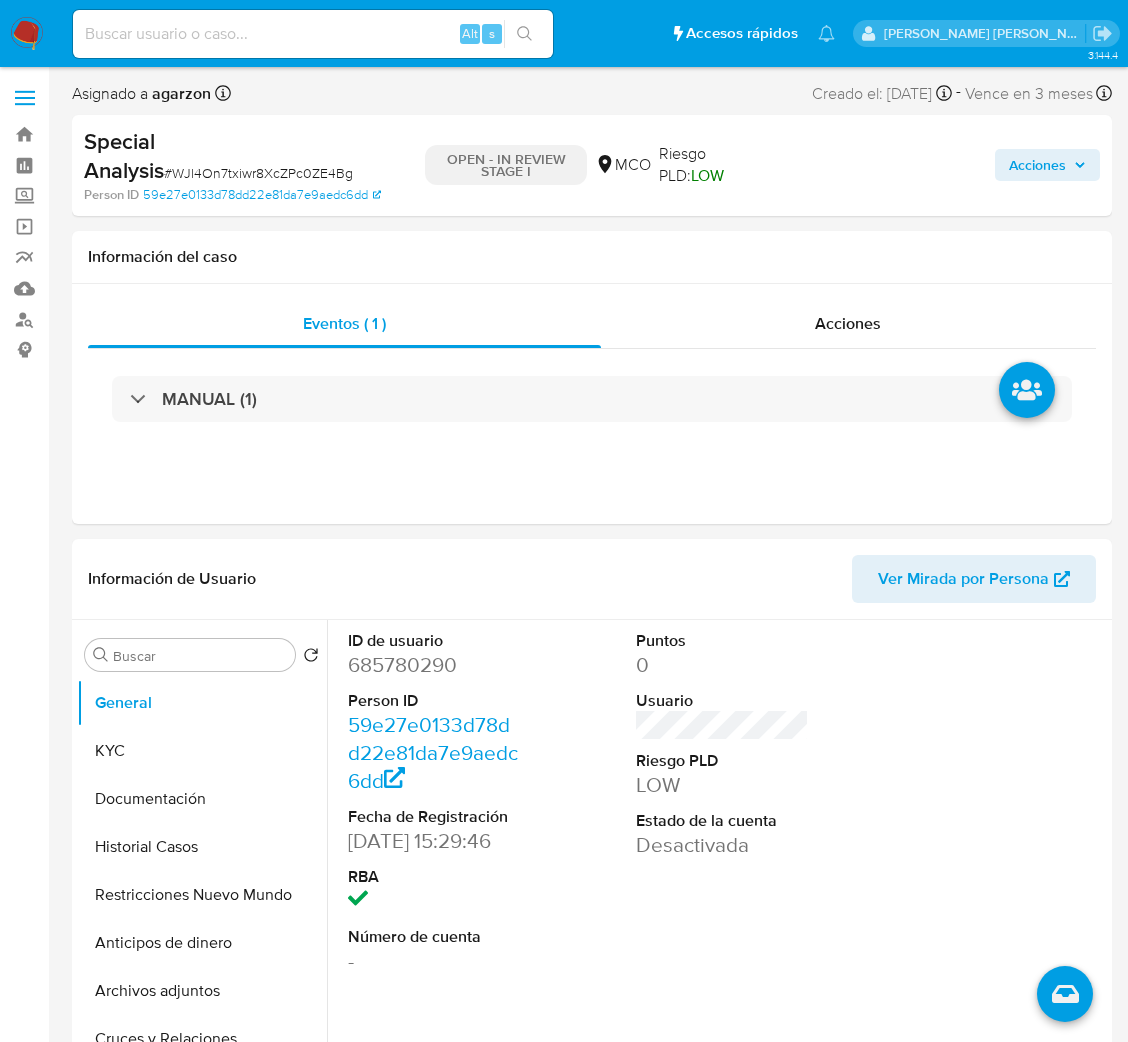 select on "10" 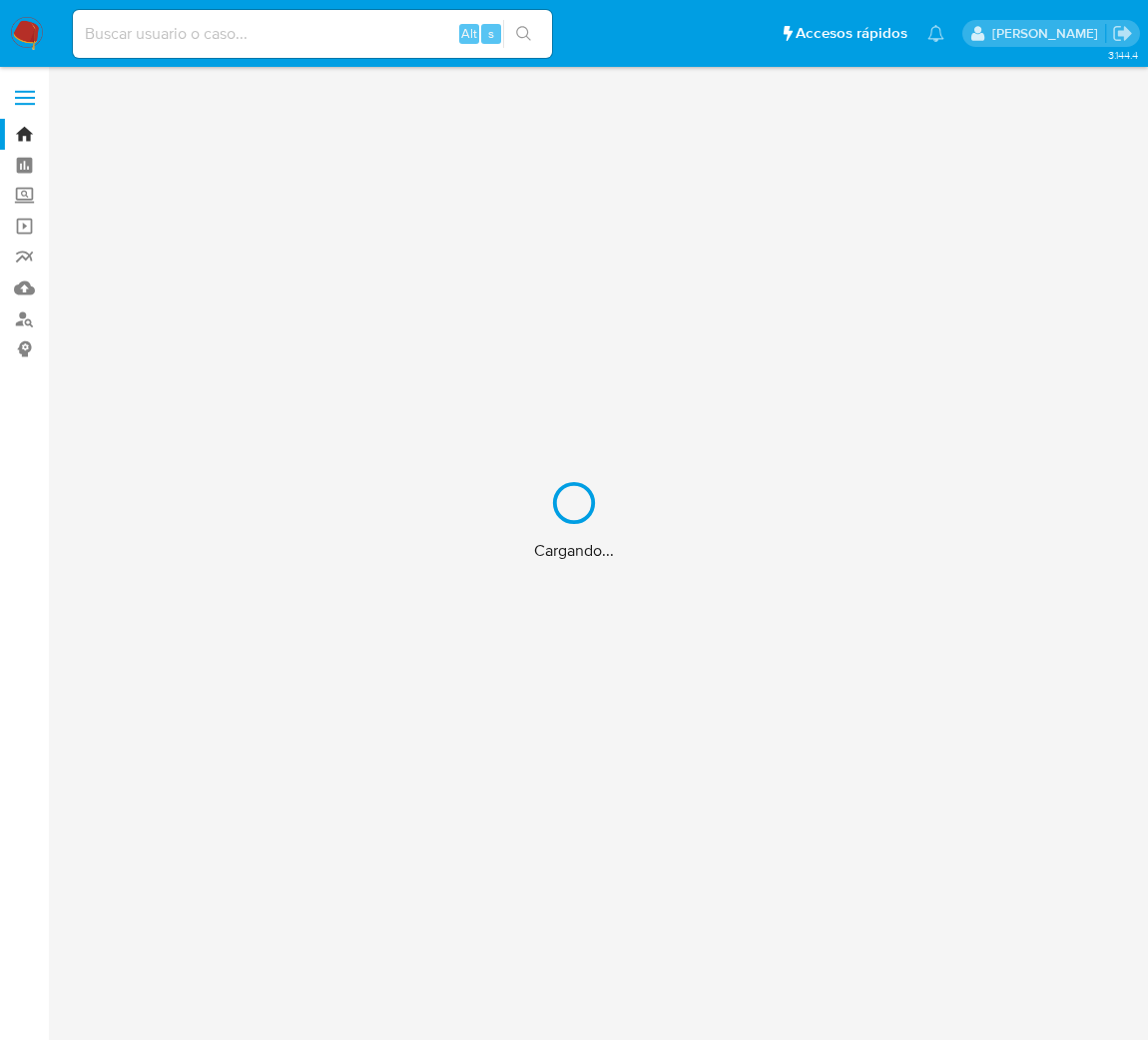 scroll, scrollTop: 0, scrollLeft: 0, axis: both 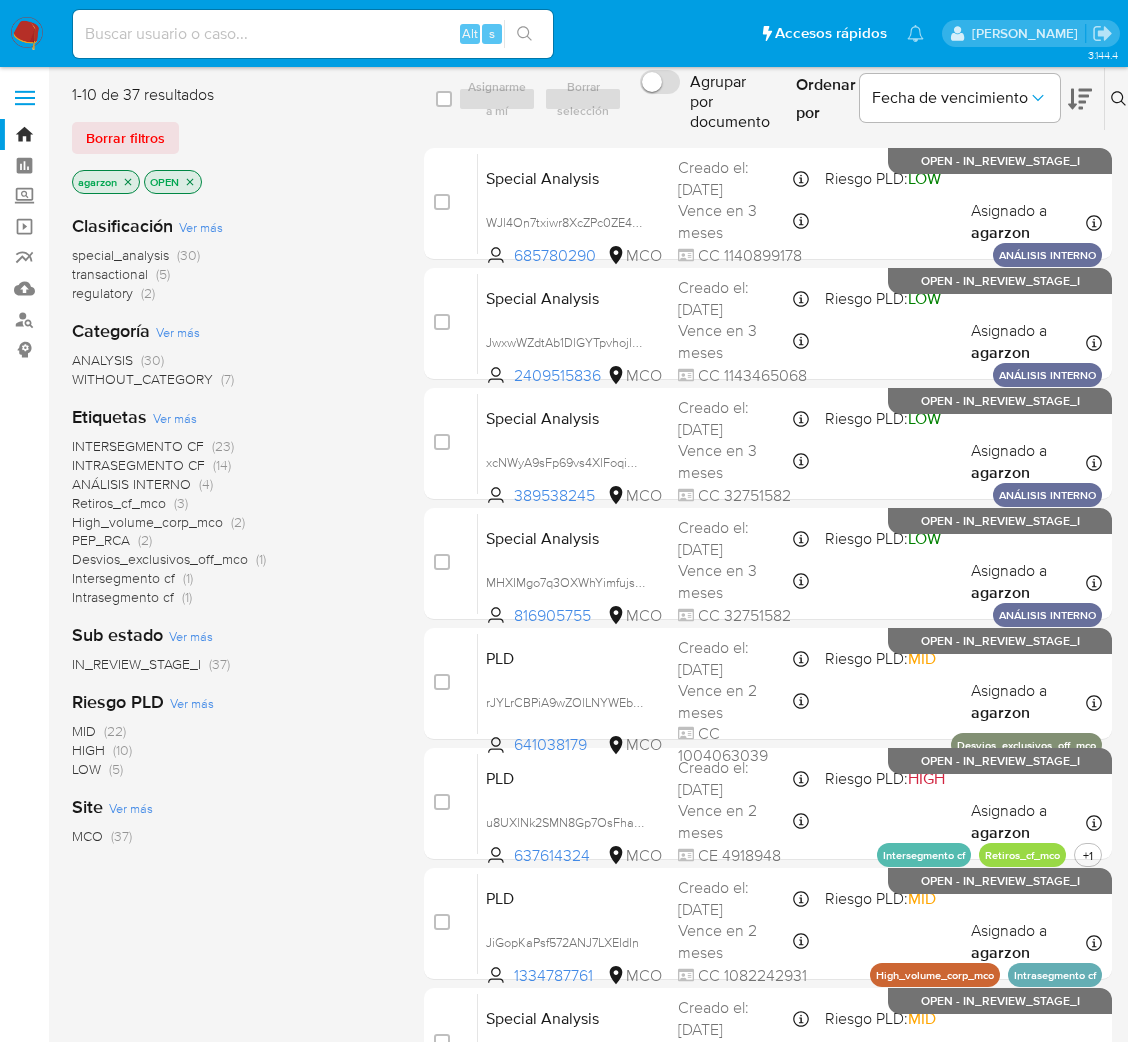 click on "regulatory (2)" at bounding box center [113, 293] 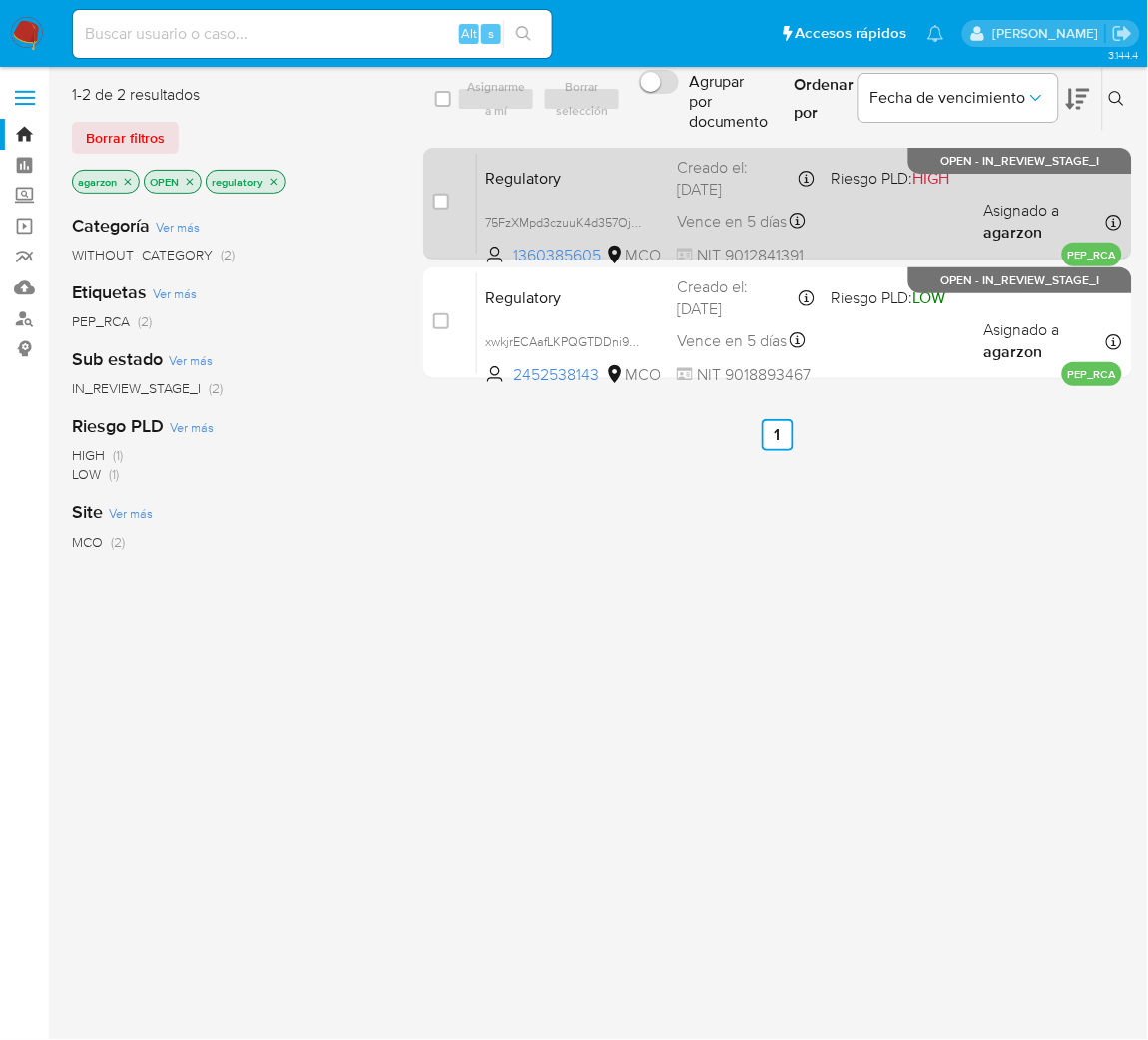 click on "Regulatory" at bounding box center (573, 177) 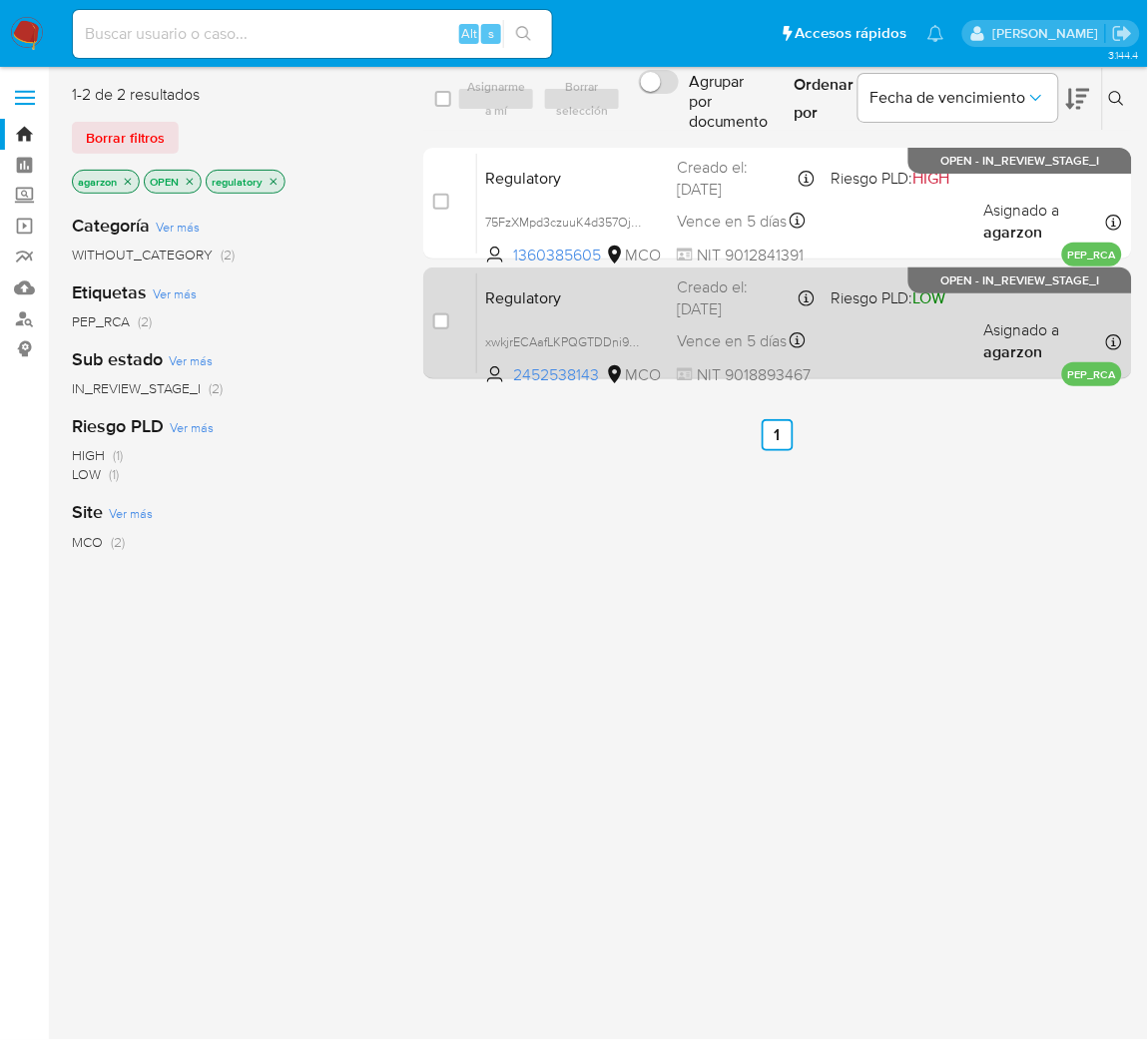 click on "Regulatory xwkjrECAafLKPQGTDDni9EkF 2452538143 MCO Riesgo PLD:  LOW Creado el: 09/07/2025   Creado el: 09/07/2025 10:00:30 Vence en 5 días   Vence el 14/07/2025 10:00:31 NIT   9018893467 Asignado a   agarzon   Asignado el: 09/07/2025 15:16:18 PEP_RCA OPEN - IN_REVIEW_STAGE_I" at bounding box center [800, 322] 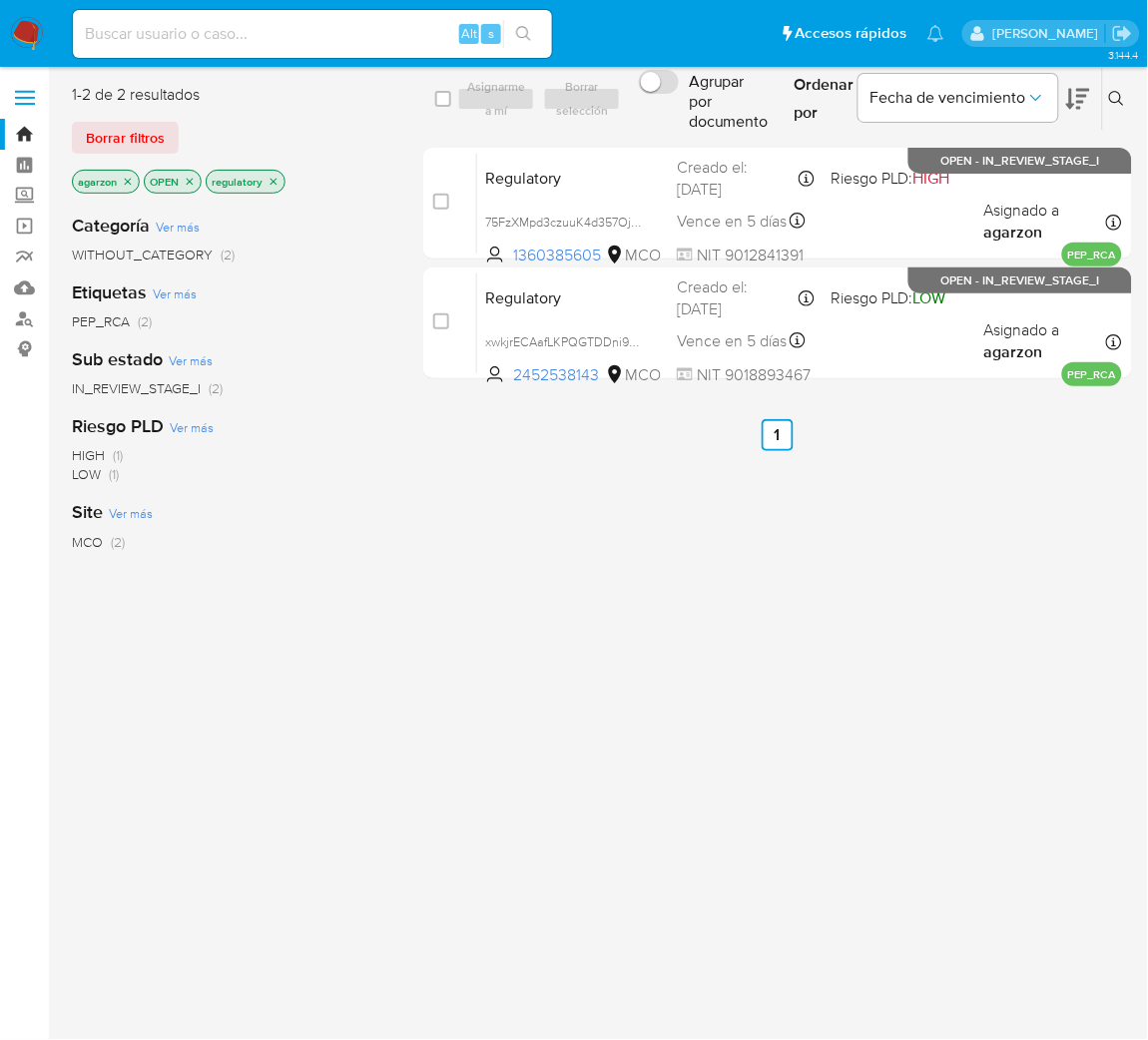click 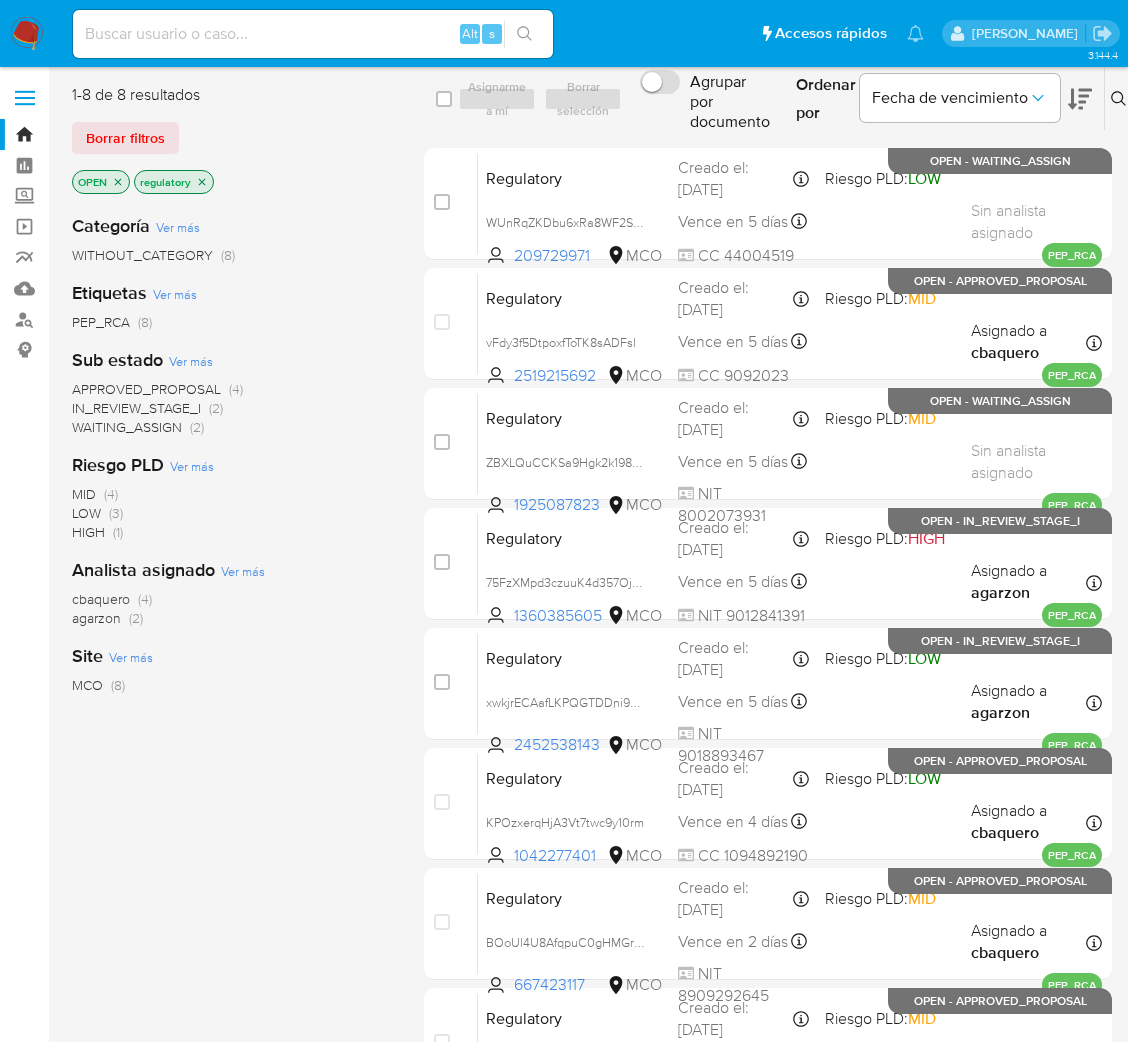 click on "WAITING_ASSIGN" at bounding box center (127, 427) 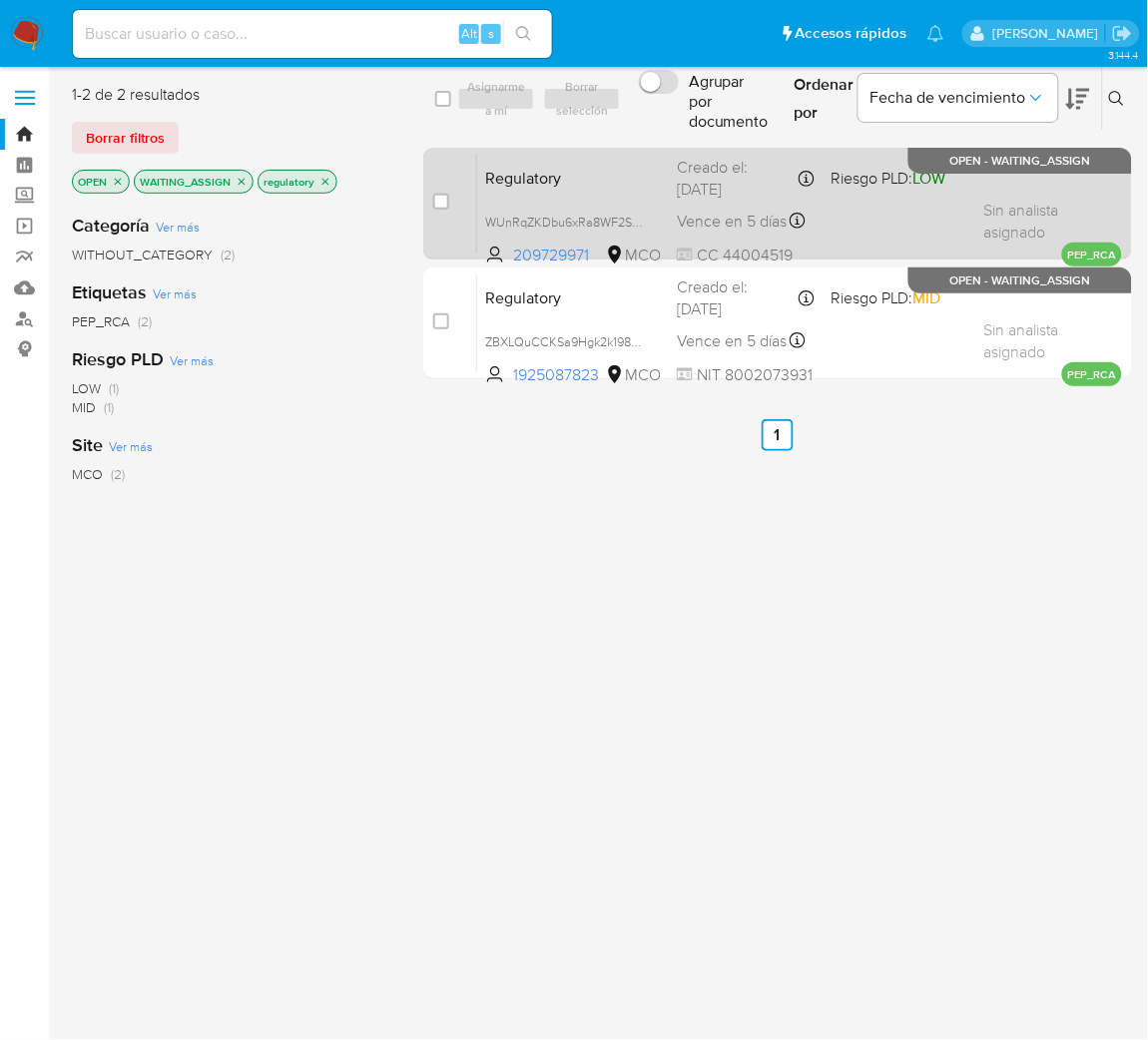 click on "Regulatory WUnRqZKDbu6xRa8WF2SEVgUG 209729971 MCO Riesgo PLD:  LOW Creado el: 09/07/2025   Creado el: 09/07/2025 15:49:39 Vence en 5 días   Vence el 14/07/2025 15:49:39 CC   44004519 Sin analista asignado   Asignado el: - PEP_RCA OPEN - WAITING_ASSIGN" at bounding box center (800, 203) 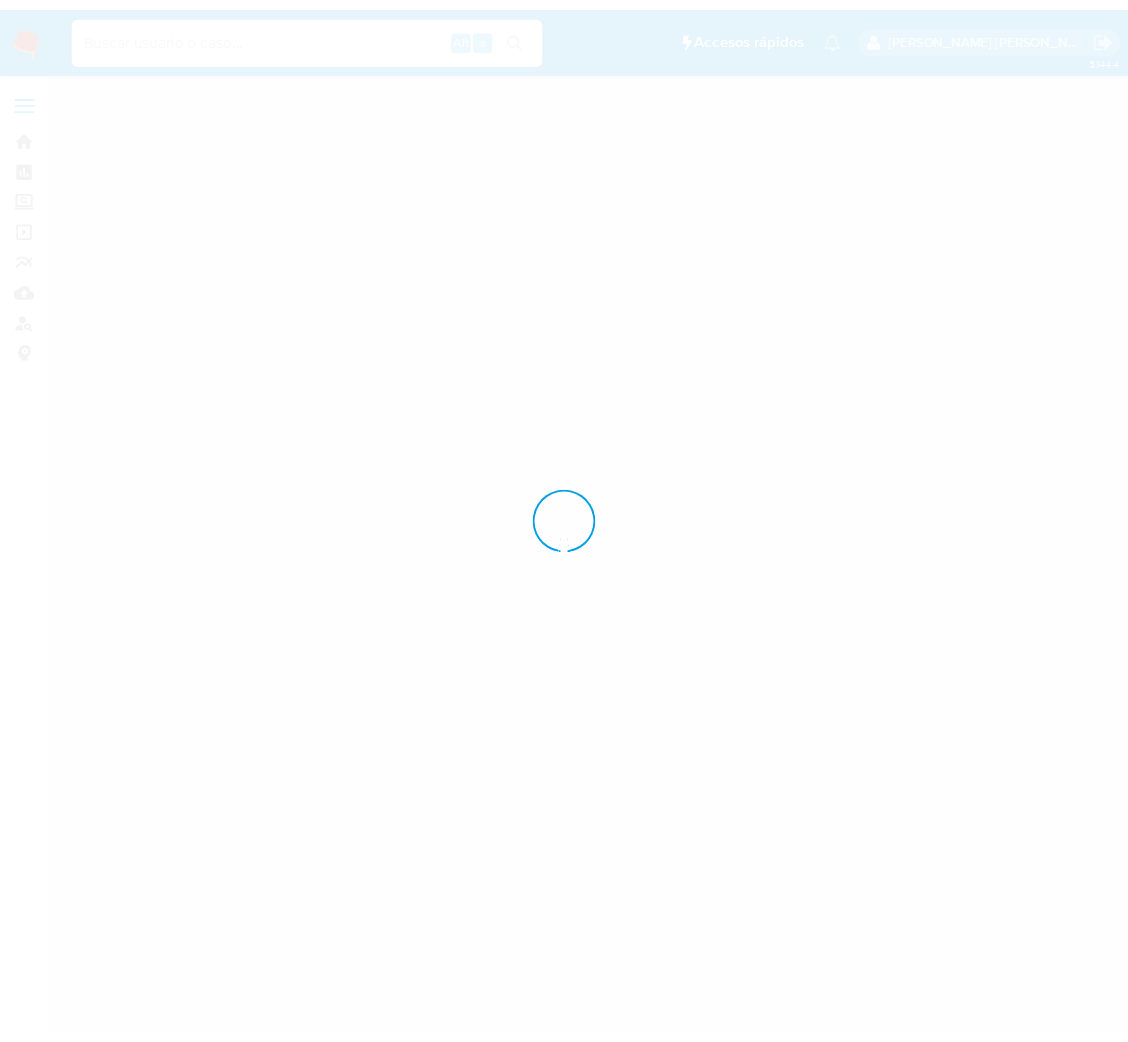 scroll, scrollTop: 0, scrollLeft: 0, axis: both 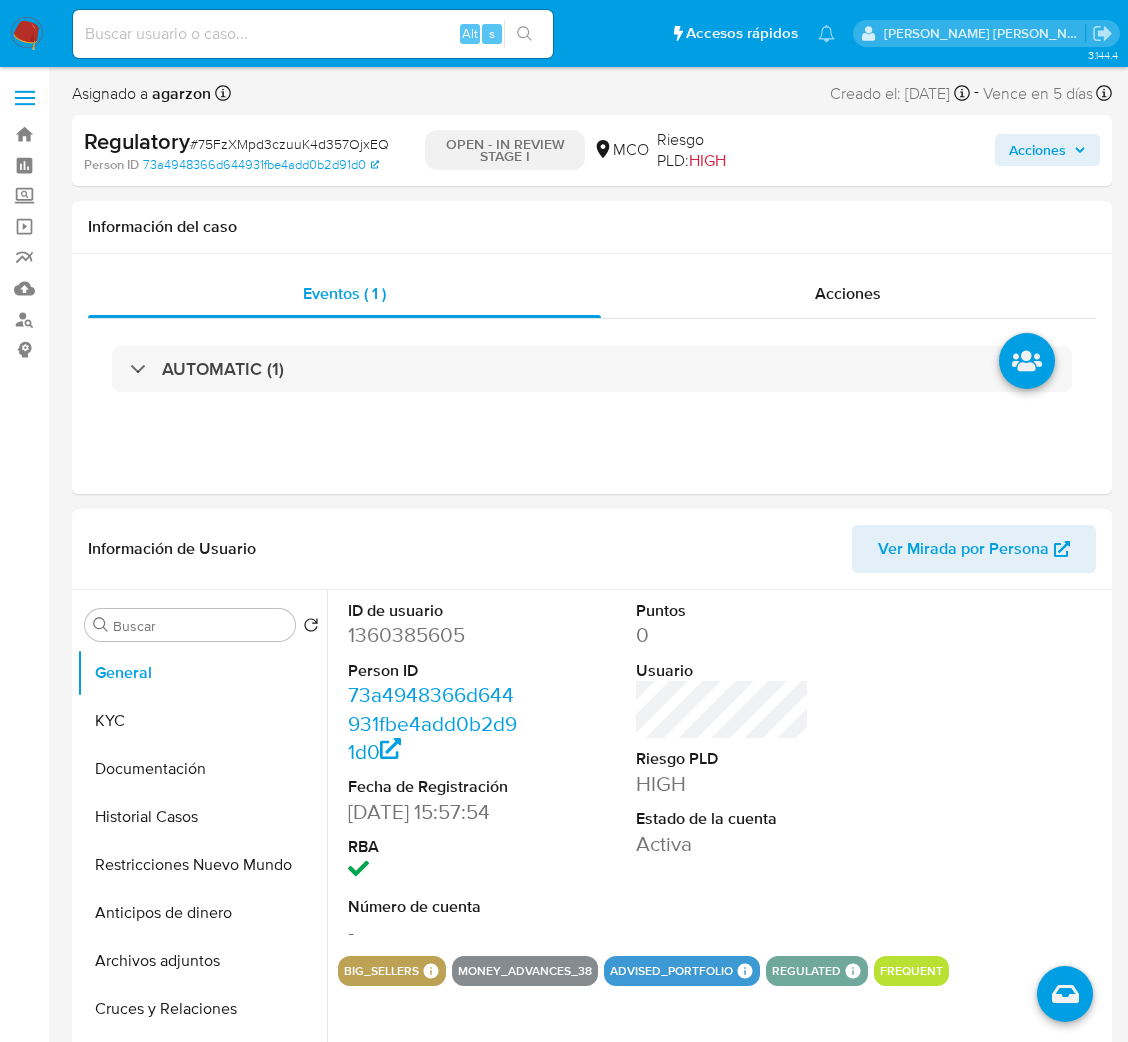 select on "10" 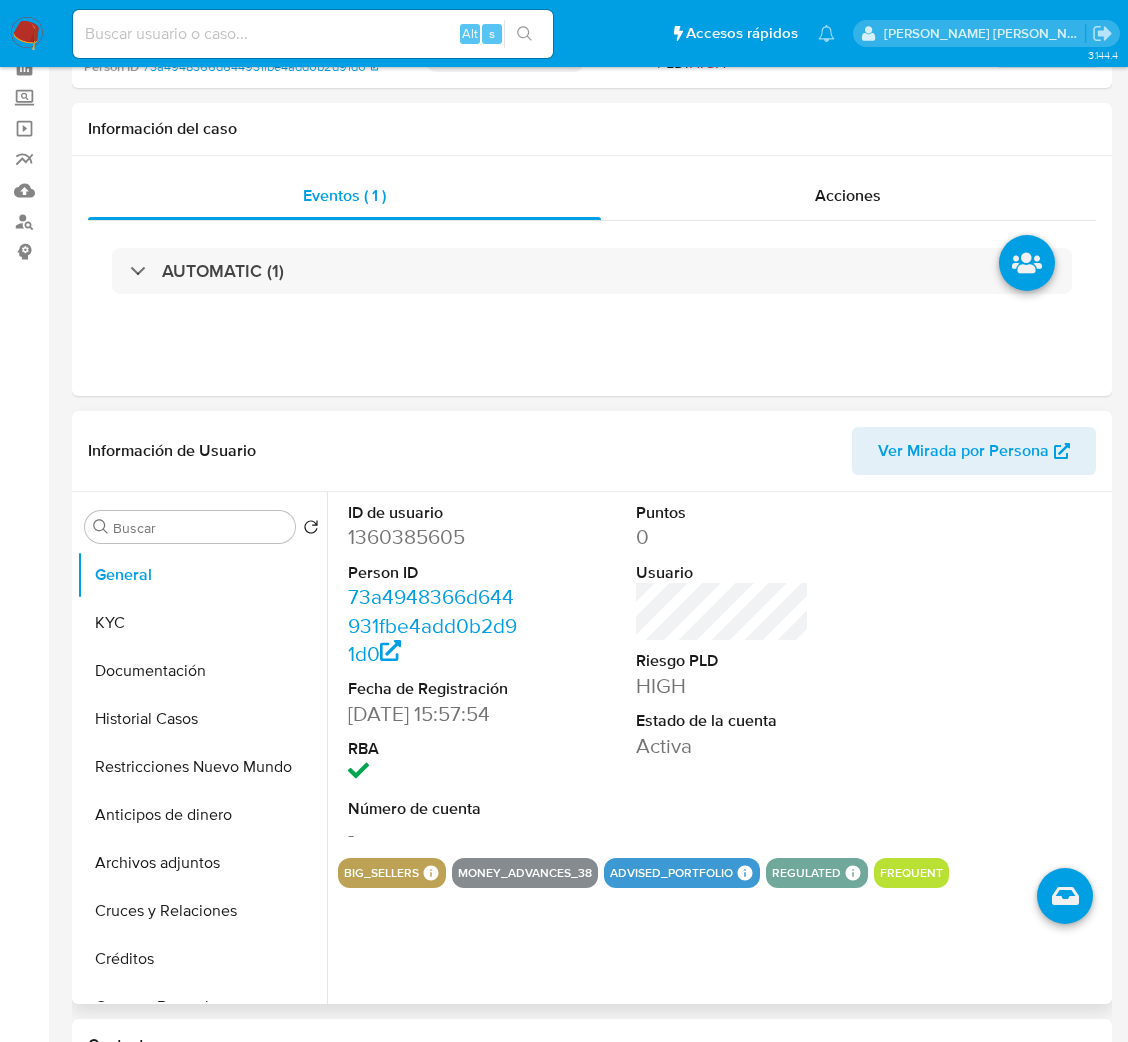 scroll, scrollTop: 150, scrollLeft: 0, axis: vertical 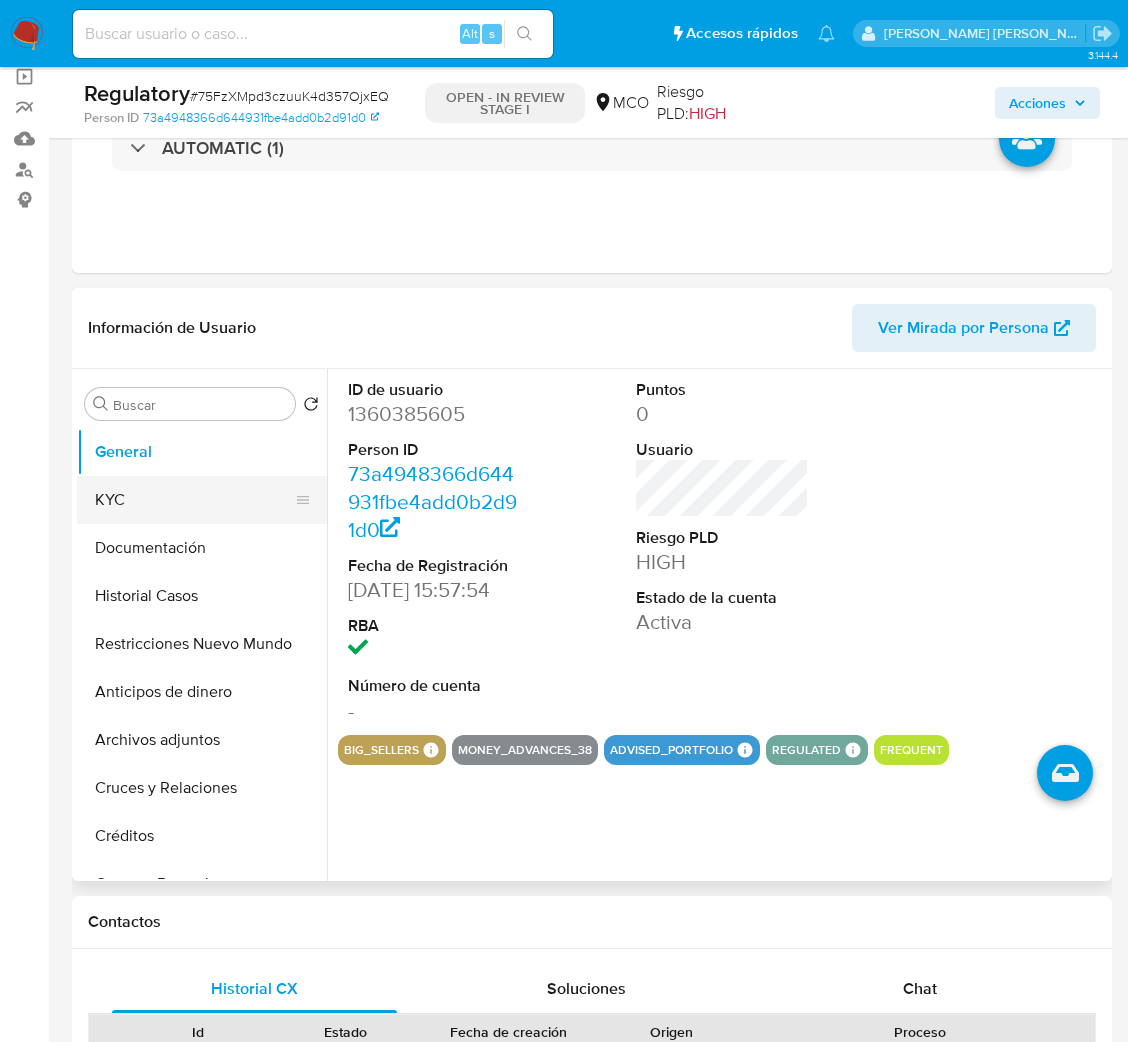 click on "KYC" at bounding box center (194, 500) 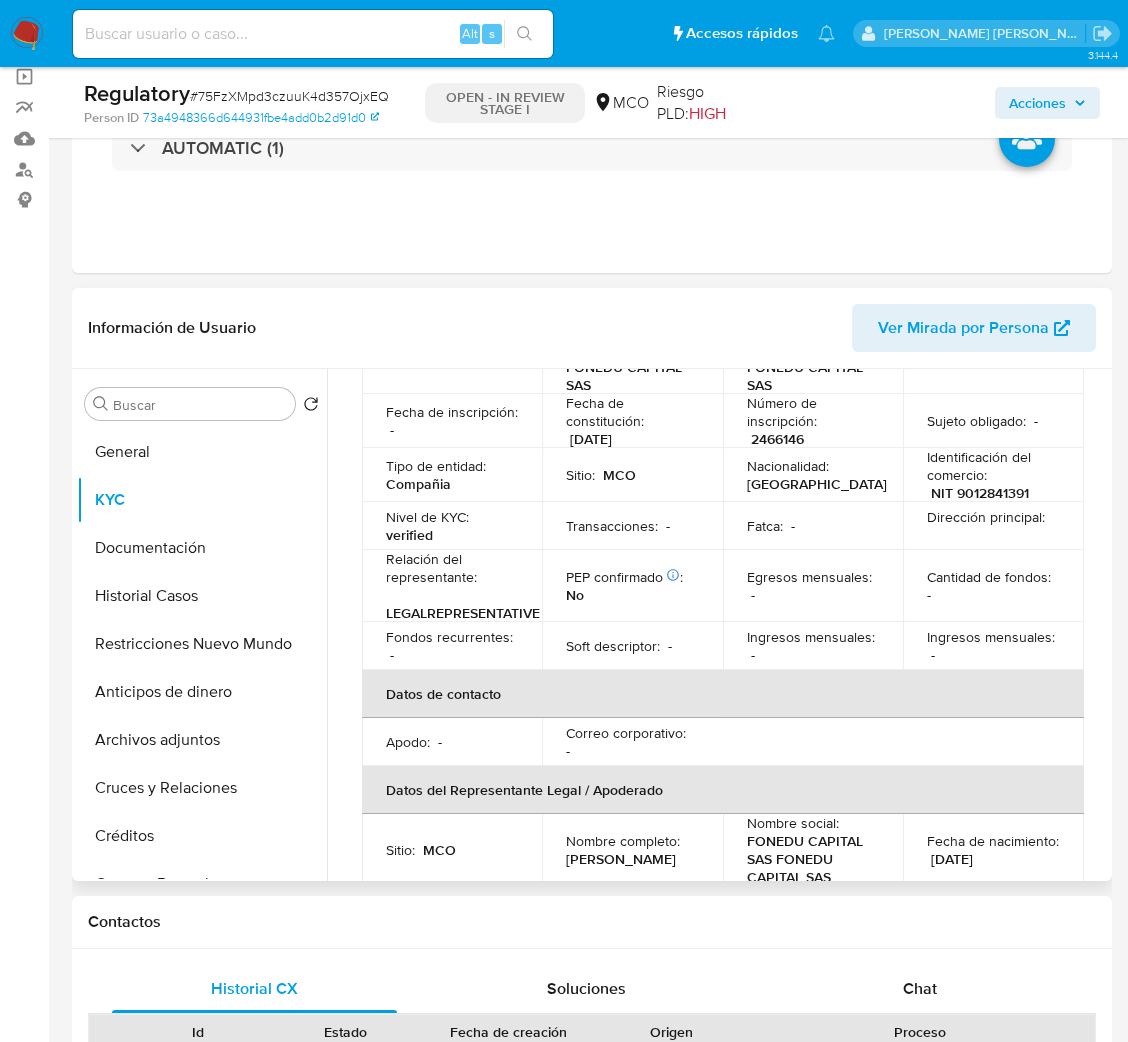 scroll, scrollTop: 0, scrollLeft: 0, axis: both 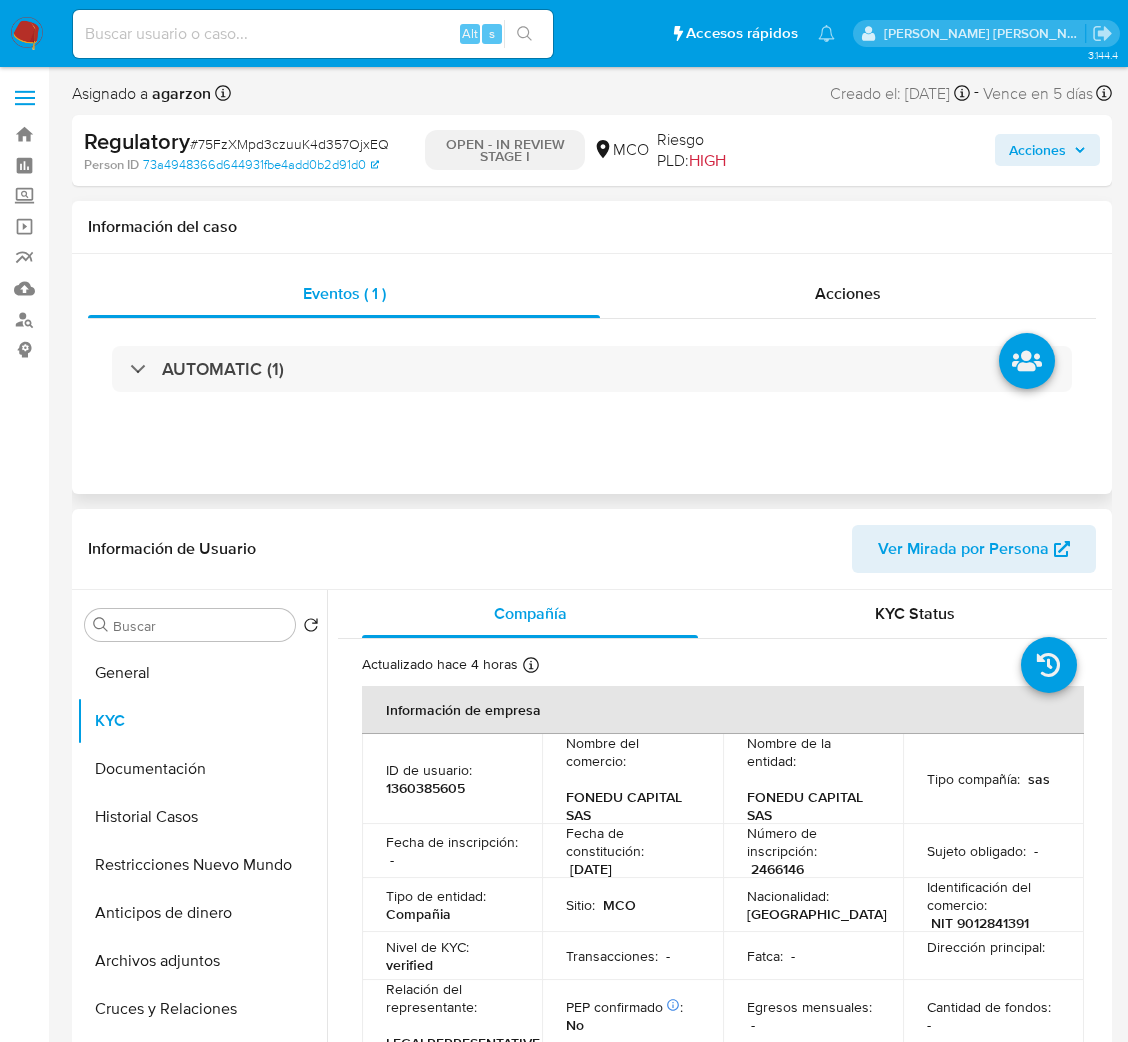 click on "AUTOMATIC (1)" at bounding box center (592, 369) 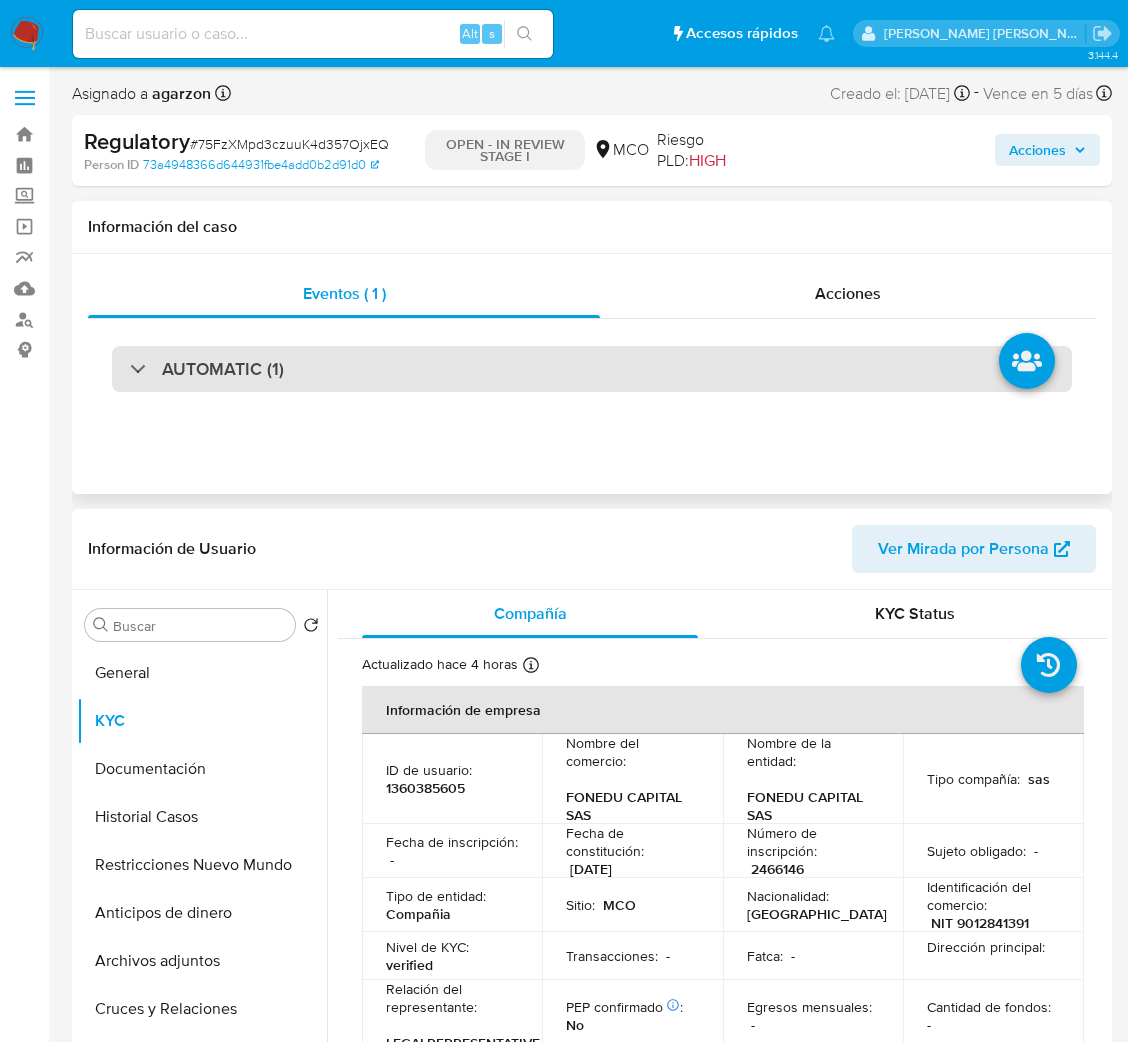 click on "AUTOMATIC (1)" at bounding box center [592, 369] 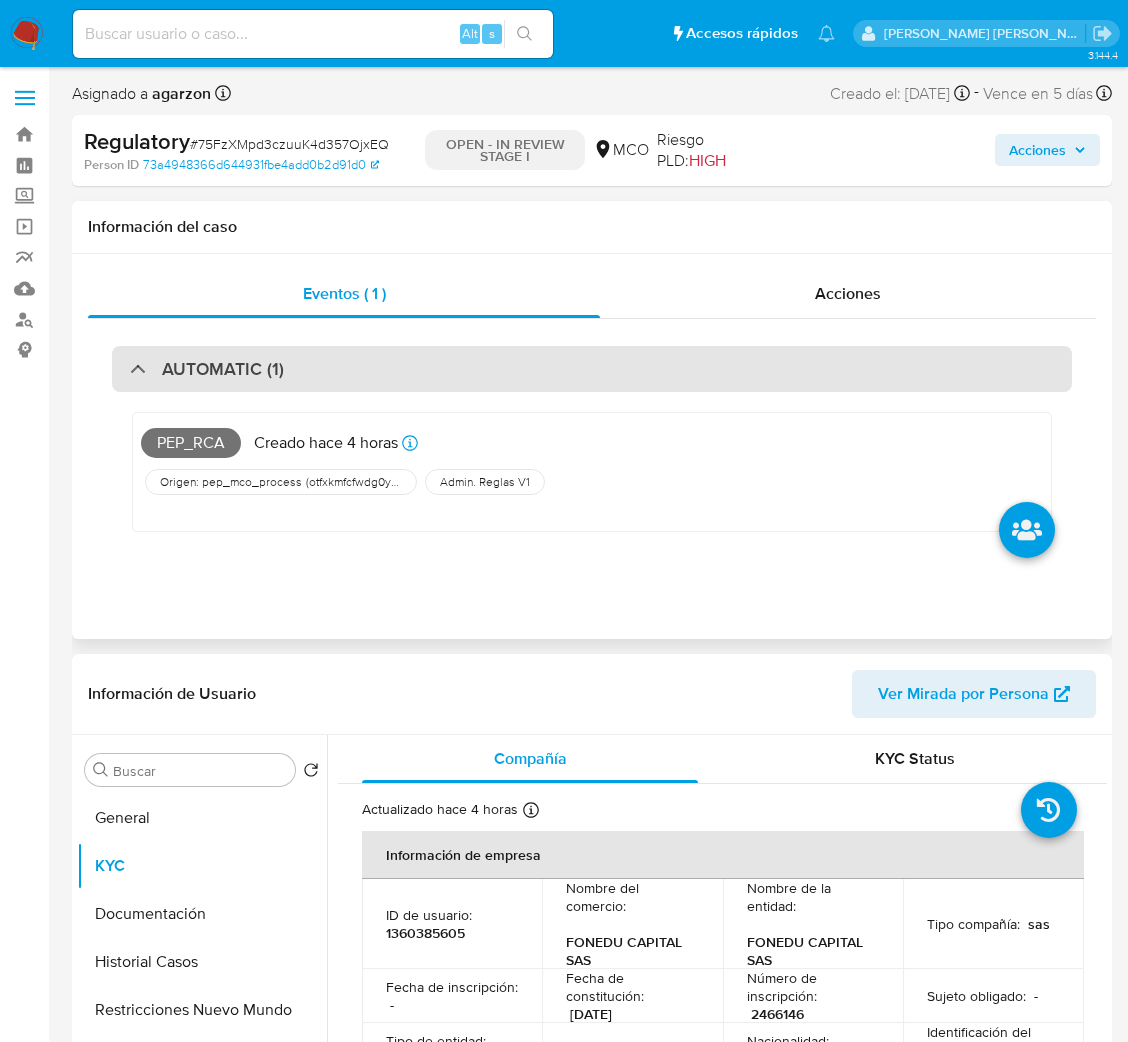 click on "AUTOMATIC (1)" at bounding box center (592, 369) 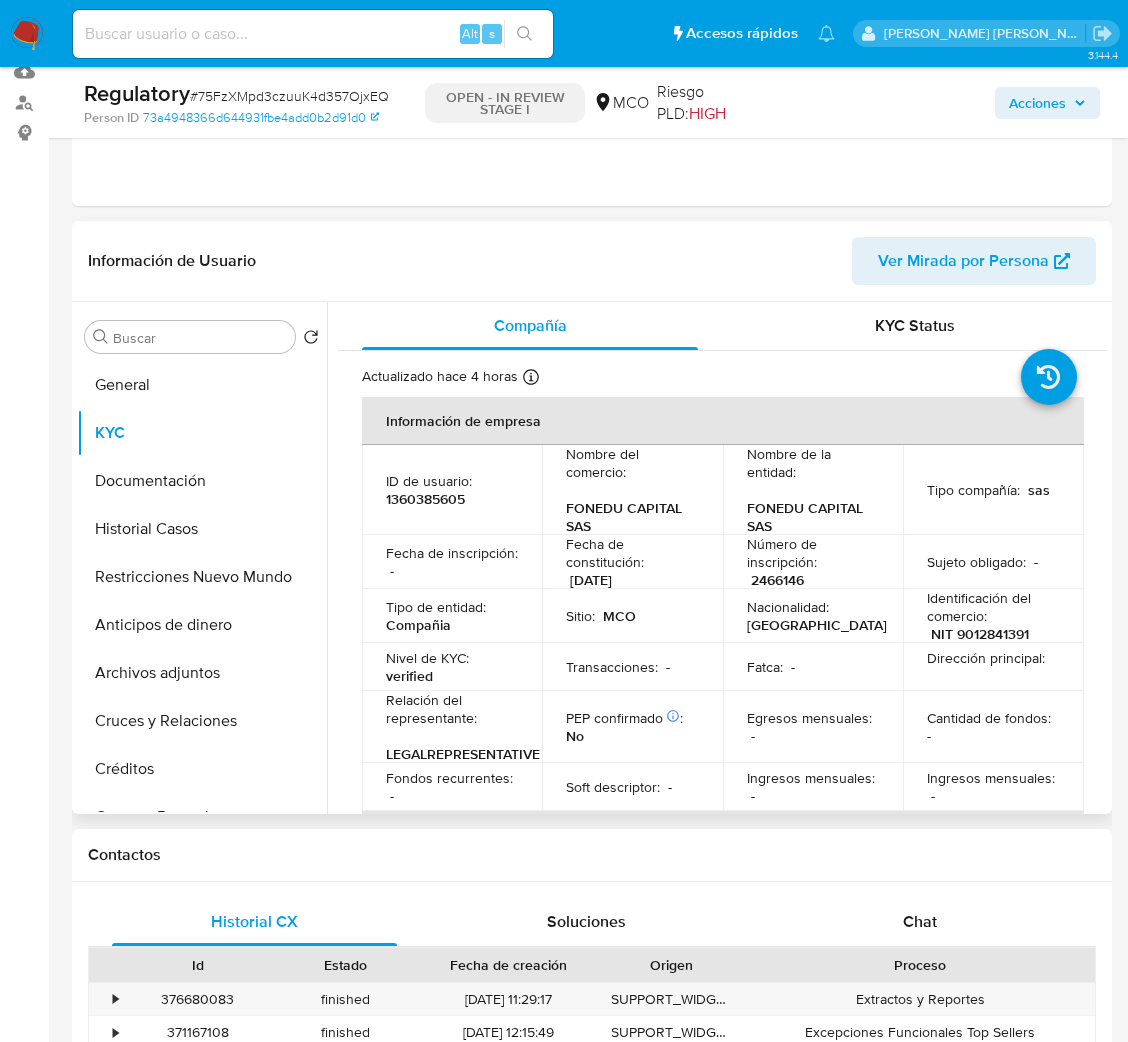 scroll, scrollTop: 300, scrollLeft: 0, axis: vertical 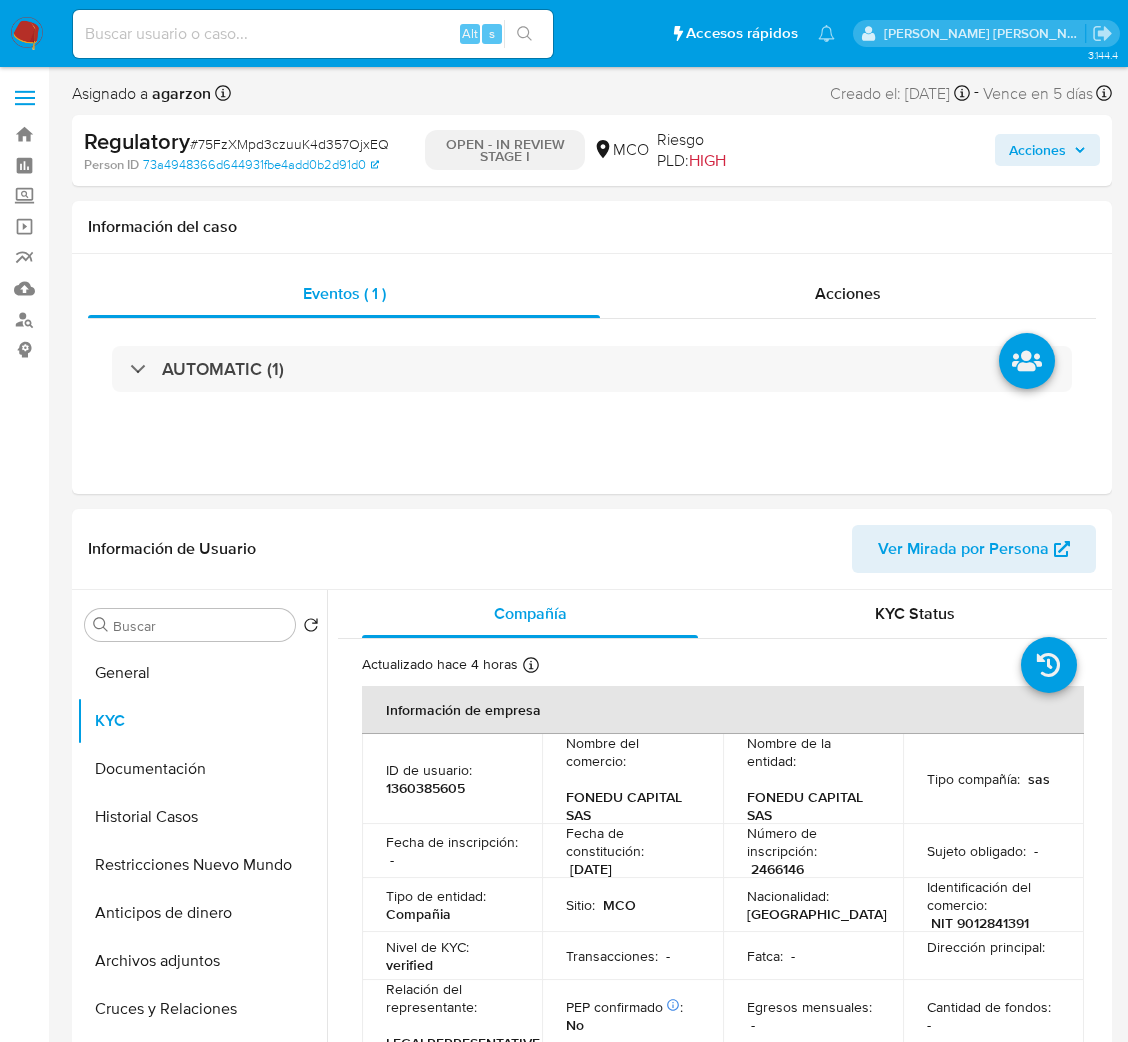 click on "# 75FzXMpd3czuuK4d357OjxEQ" at bounding box center (289, 144) 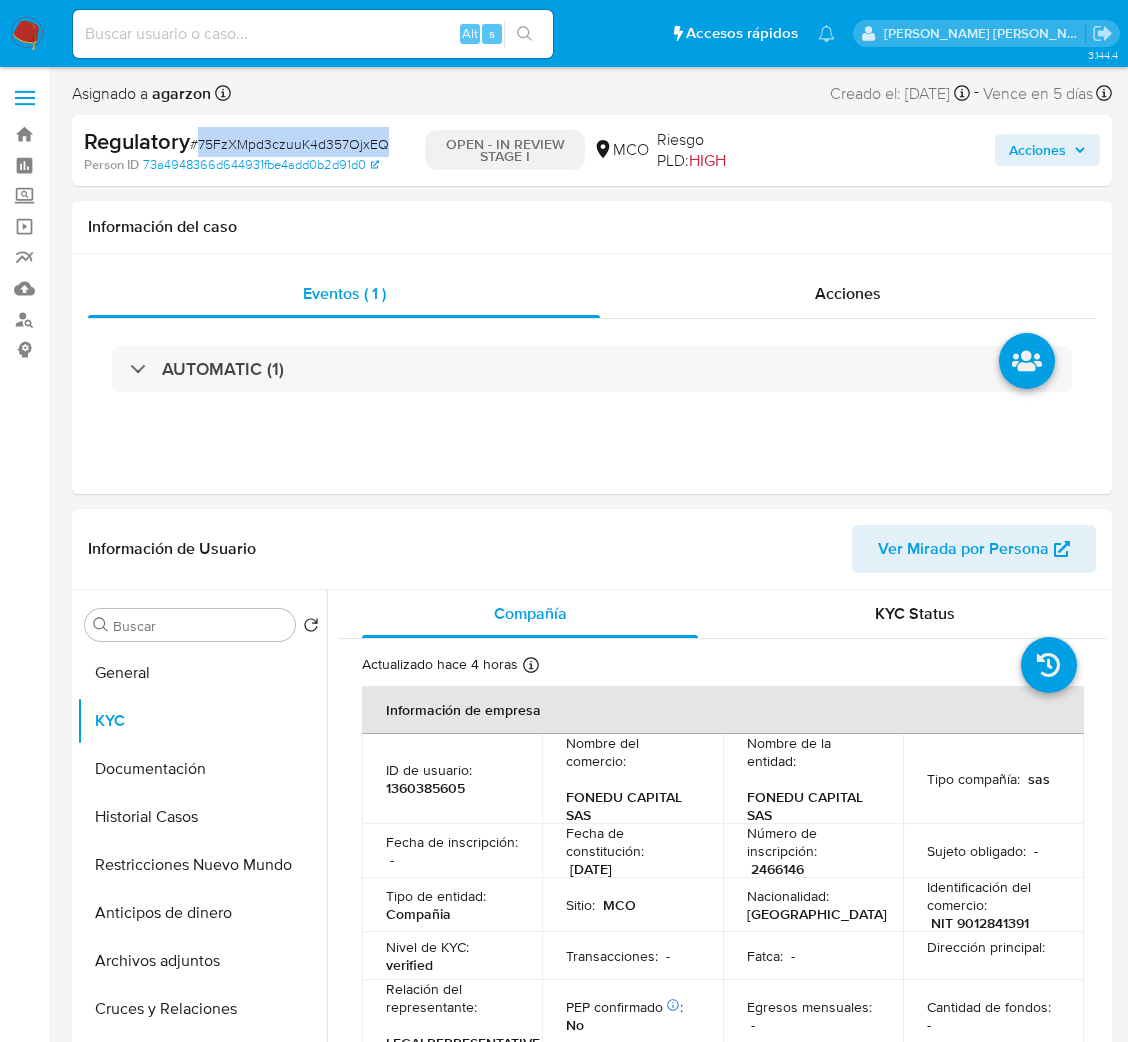 click on "# 75FzXMpd3czuuK4d357OjxEQ" at bounding box center [289, 144] 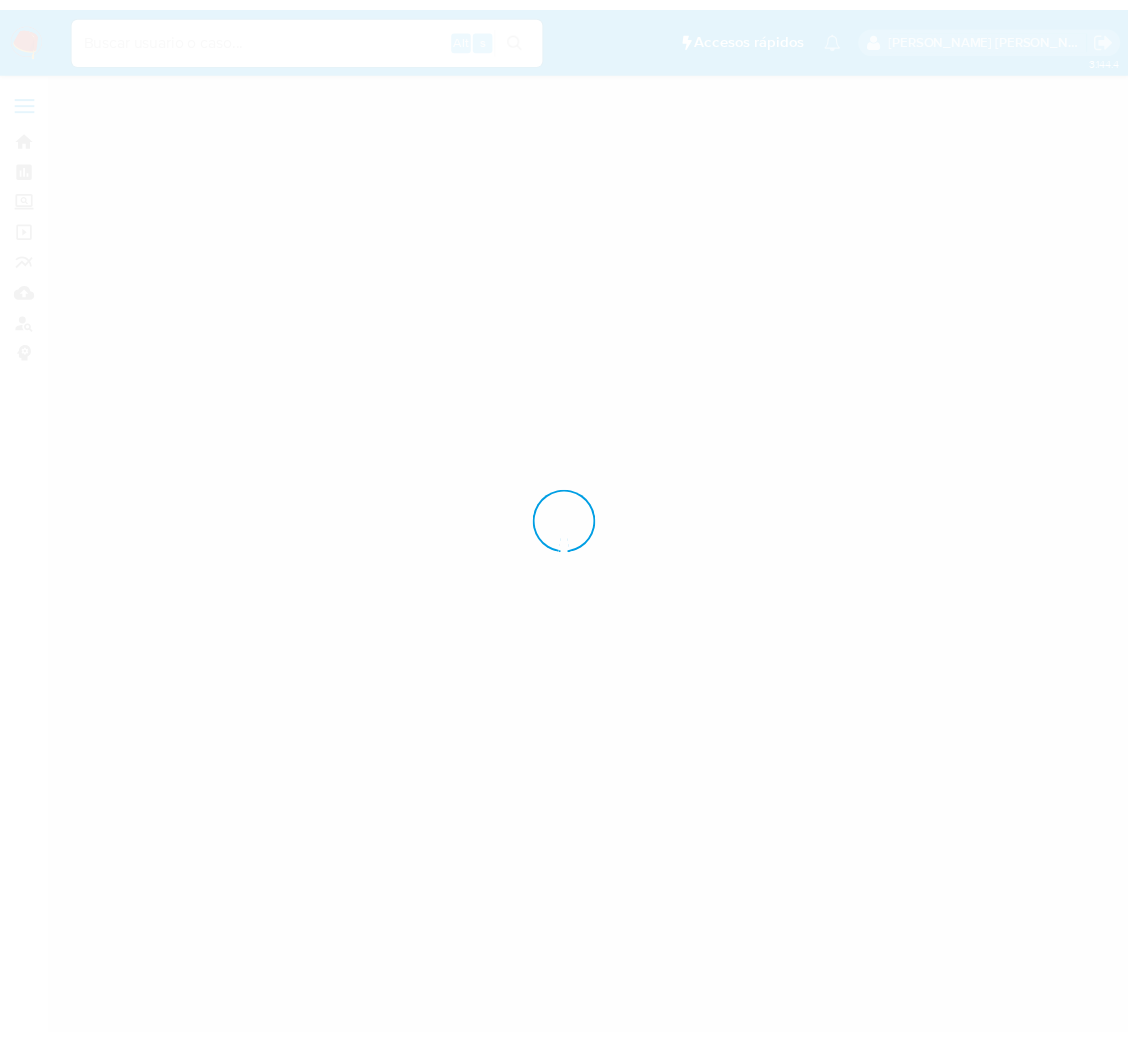 scroll, scrollTop: 0, scrollLeft: 0, axis: both 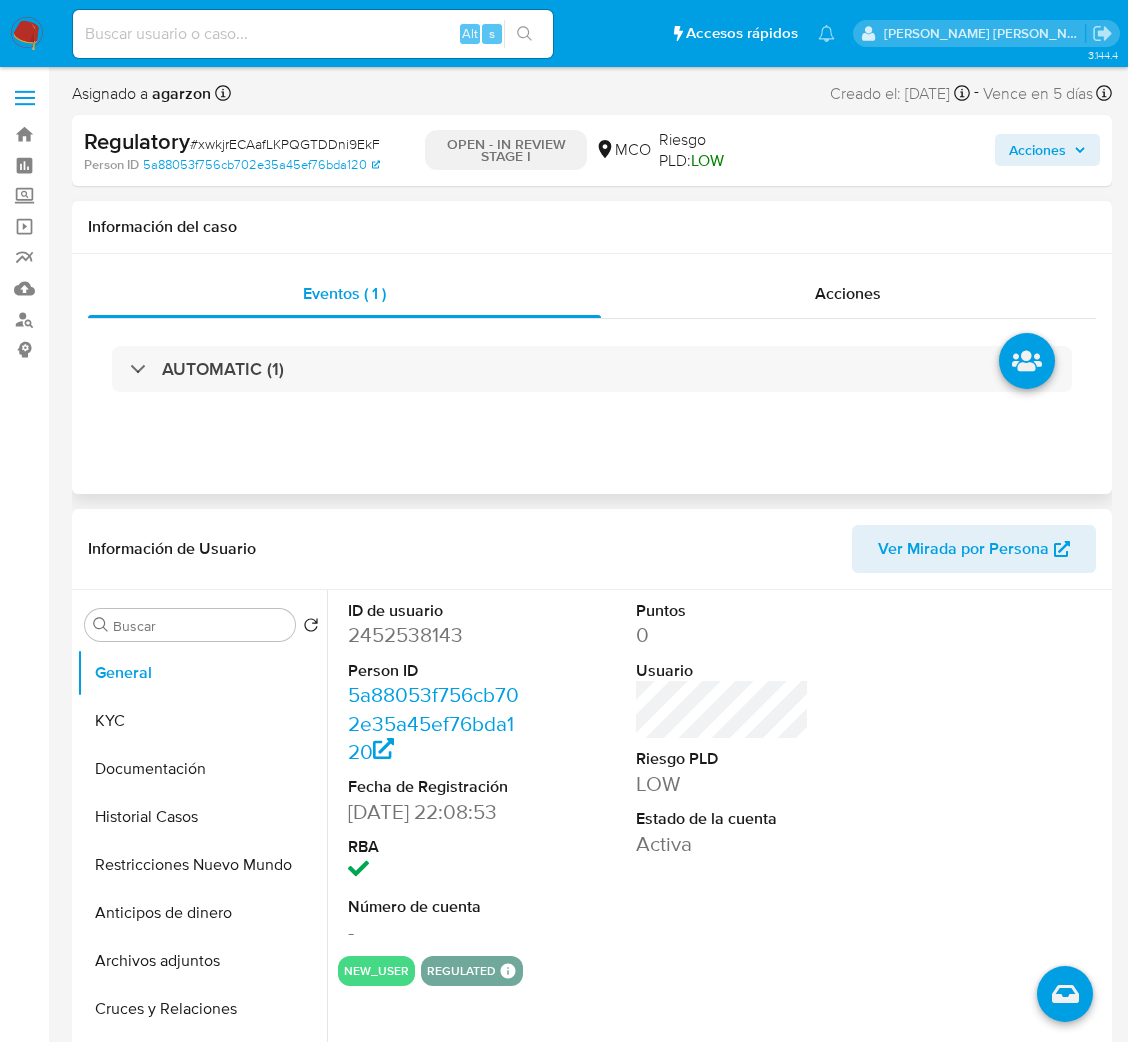 select on "10" 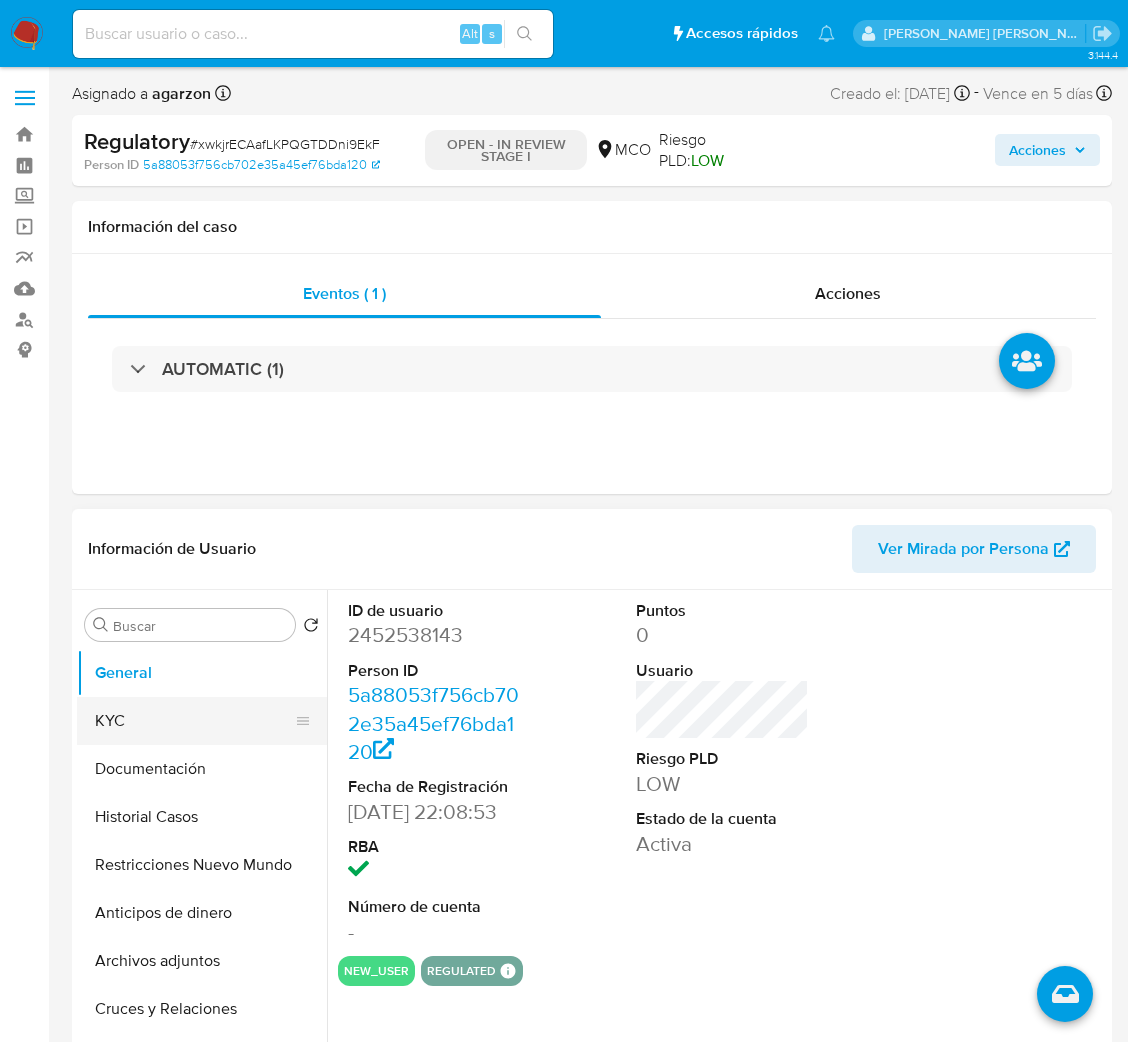 click on "KYC" at bounding box center (194, 721) 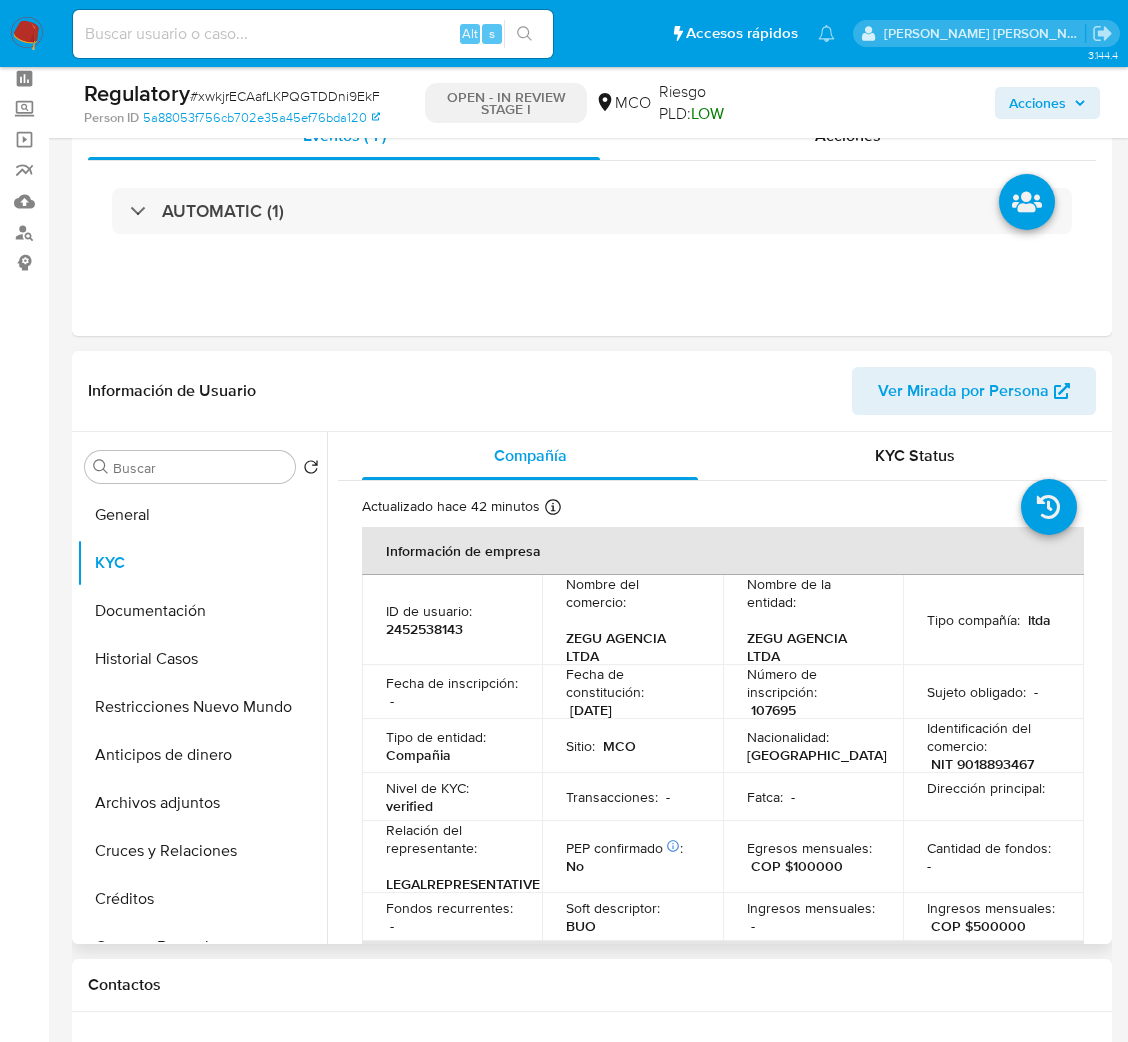 scroll, scrollTop: 0, scrollLeft: 0, axis: both 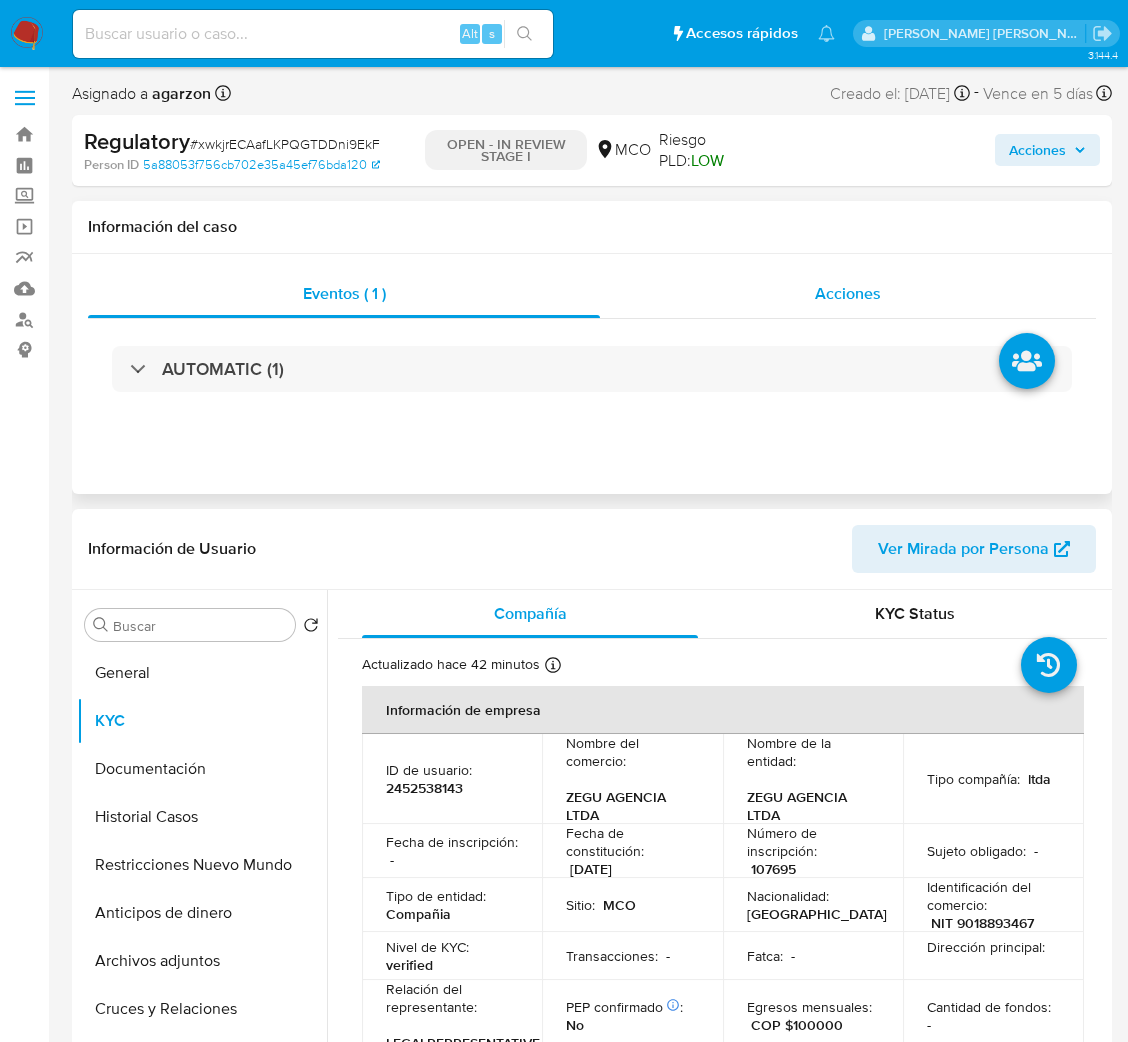 click on "Acciones" at bounding box center (848, 293) 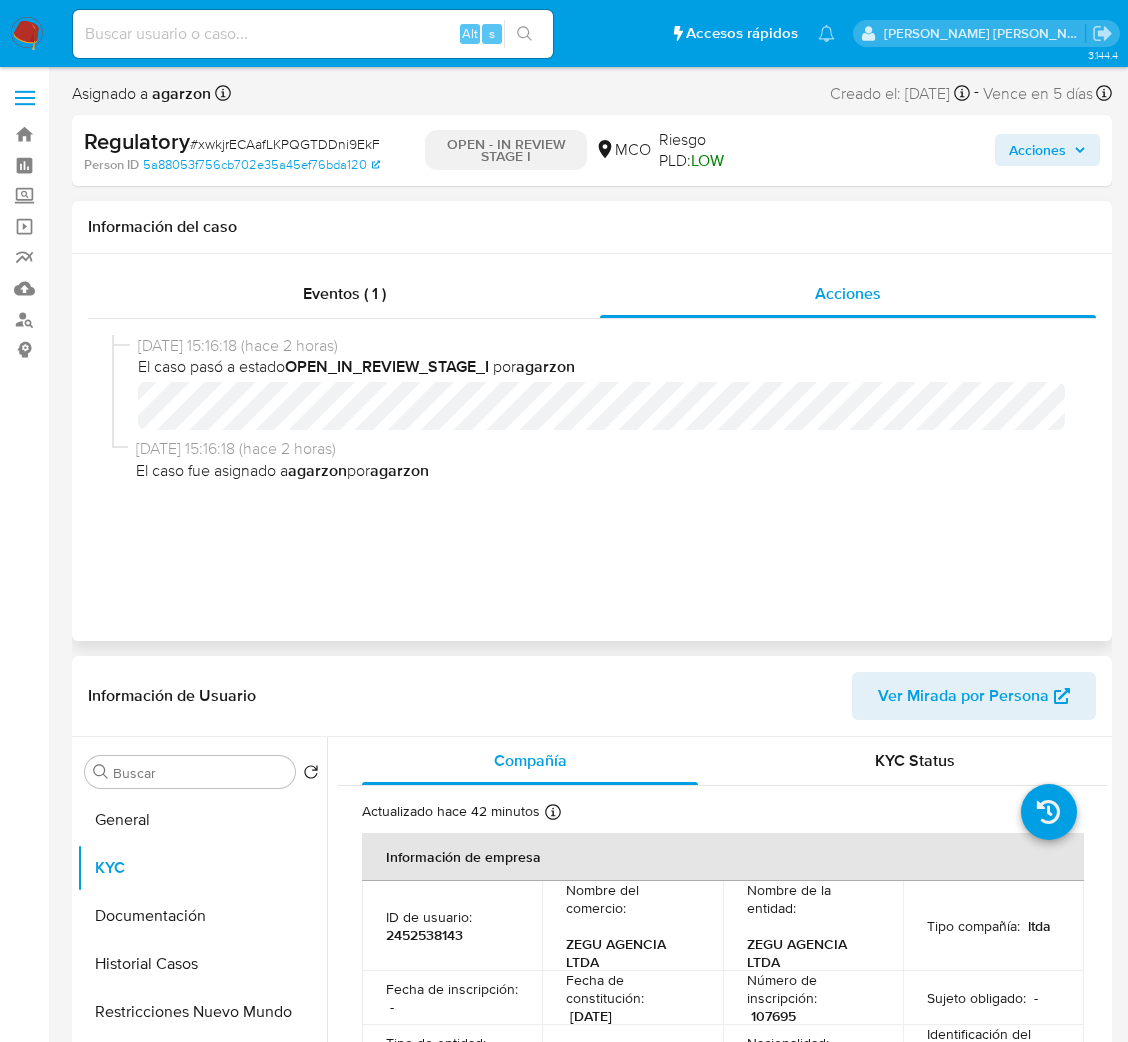 click on "09/07/2025 15:16:18 (hace 2 horas) El caso pasó a estado  OPEN_IN_REVIEW_STAGE_I      por  agarzon 09/07/2025 15:16:18 (hace 2 horas) El caso fue asignado a  agarzon  por  agarzon" at bounding box center (592, 455) 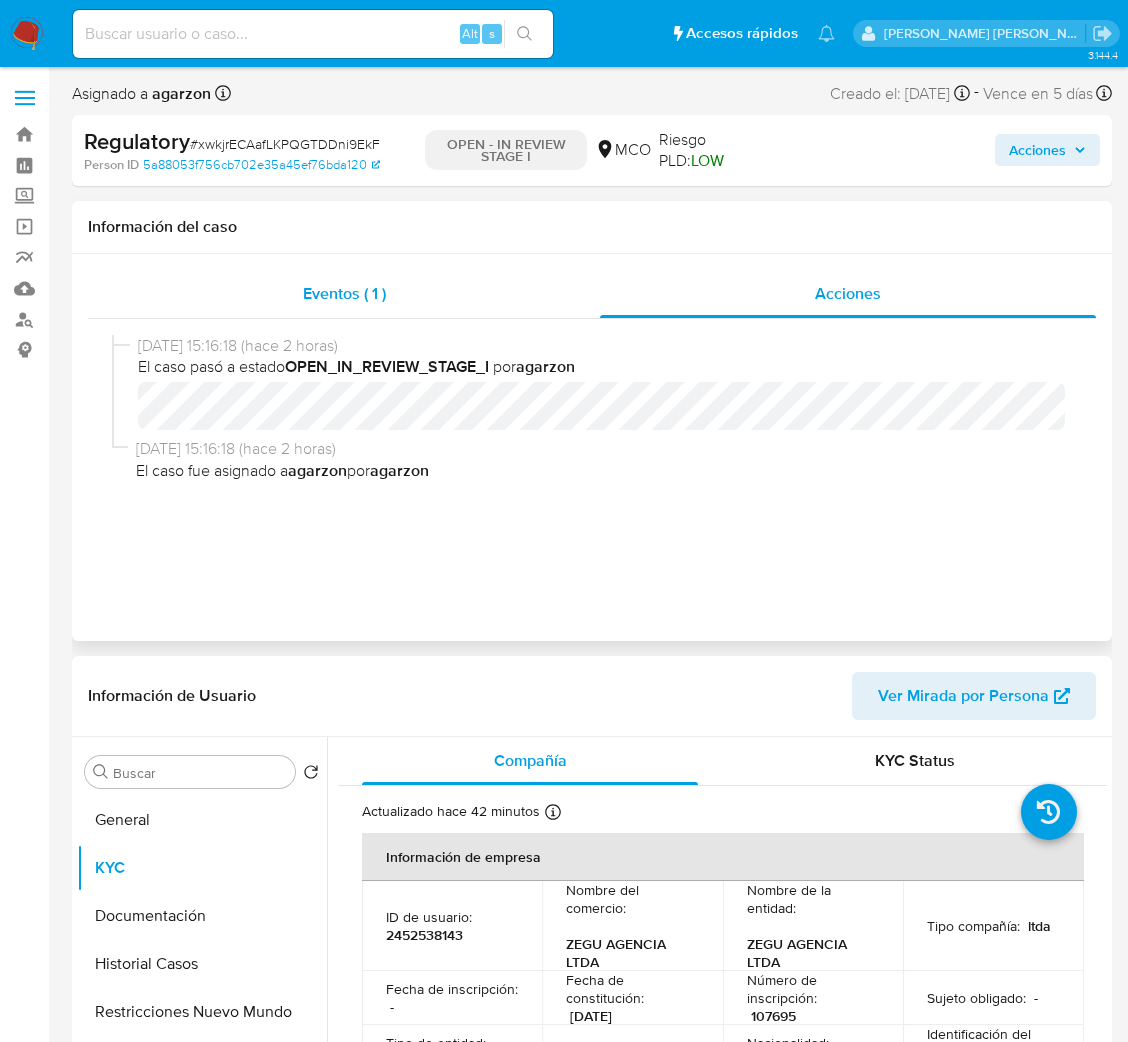 click on "Eventos ( 1 )" at bounding box center [344, 294] 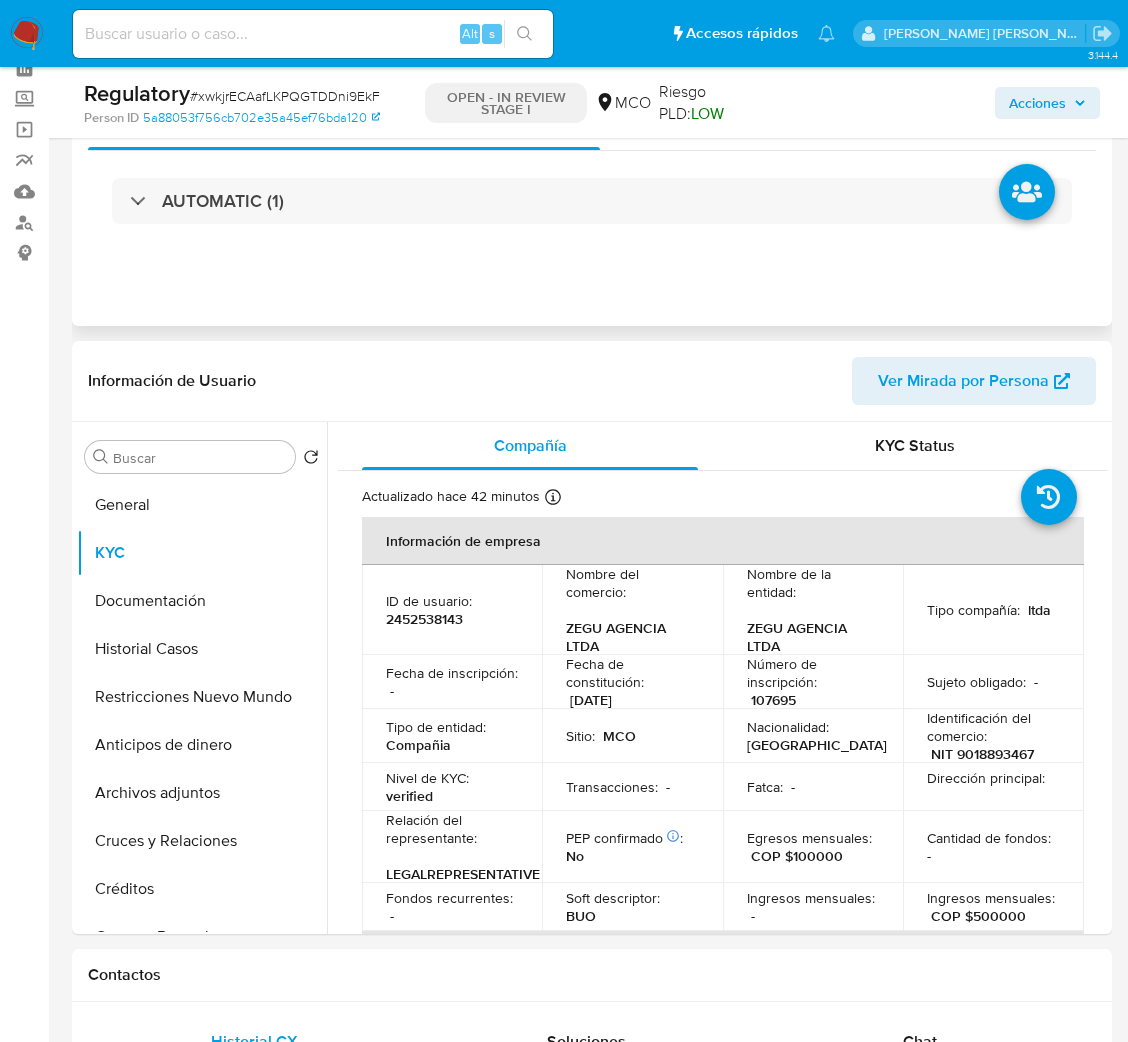 scroll, scrollTop: 150, scrollLeft: 0, axis: vertical 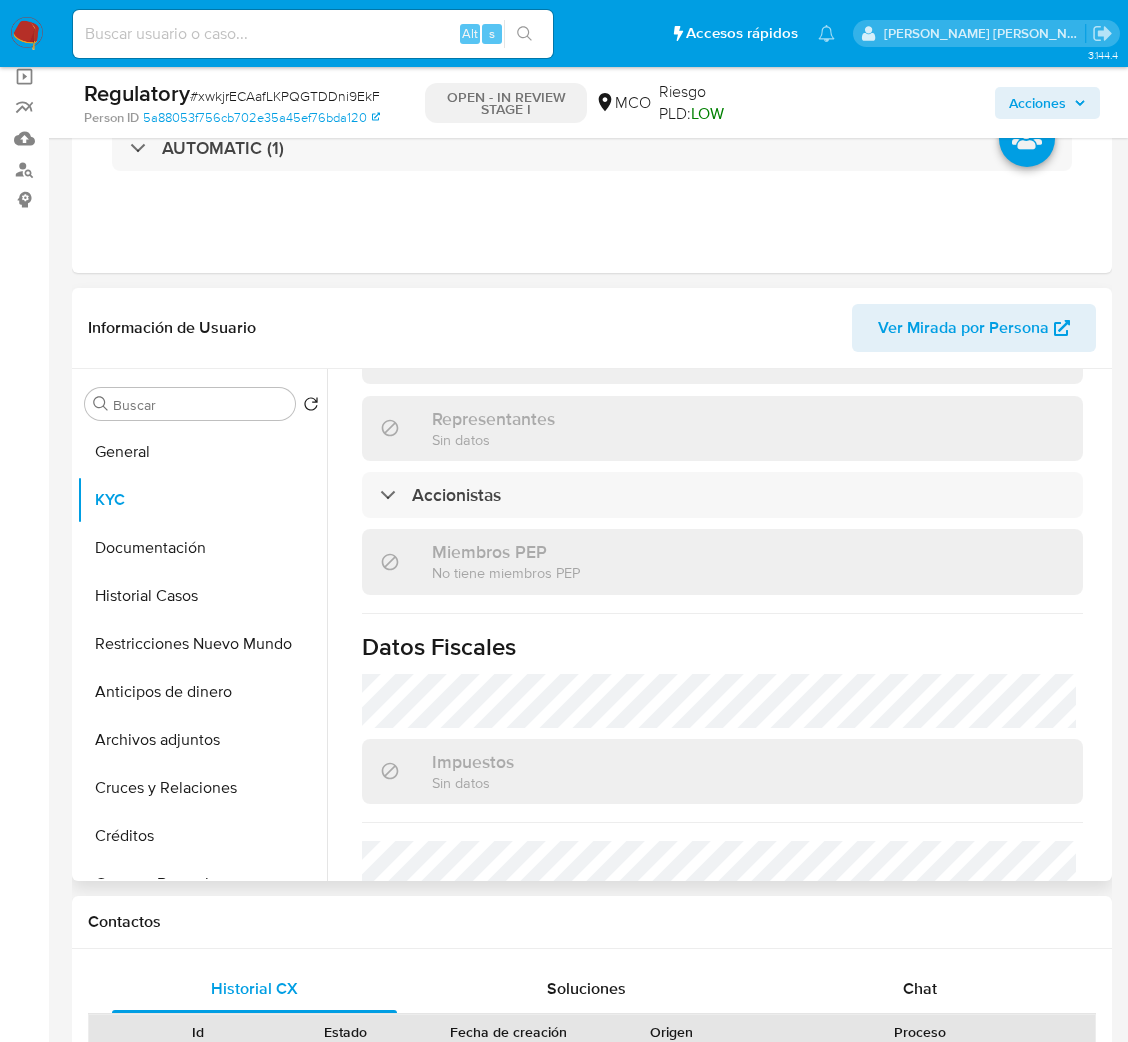 click on "Información de empresa   ID de usuario :    2452538143   Nombre del comercio :    ZEGU AGENCIA LTDA   Nombre de la entidad :    ZEGU AGENCIA LTDA   Tipo compañía :    ltda   Fecha de inscripción :    -   Fecha de constitución :    15/10/2024   Número de inscripción :    107695   Sujeto obligado :    -   Tipo de entidad :    Compañia   Sitio :    MCO   Nacionalidad :    Colombia   Identificación del comercio :    NIT 9018893467   Nivel de KYC :    verified   Transacciones :    -   Fatca :    -   Dirección principal :      Relación del representante :    LEGALREPRESENTATIVE   PEP confirmado   Obtenido de listas internas :    No   Egresos mensuales :    COP $100000   Cantidad de fondos :    -   Fondos recurrentes :    -   Soft descriptor :    BUO   Ingresos mensuales :    -   Ingresos mensuales :    COP $500000 Datos de contacto   Apodo :    -   Correo corporativo :    - Datos del Representante Legal / Apoderado   Sitio :    MCO   Nombre completo :      Nombre social :" at bounding box center [722, 175] 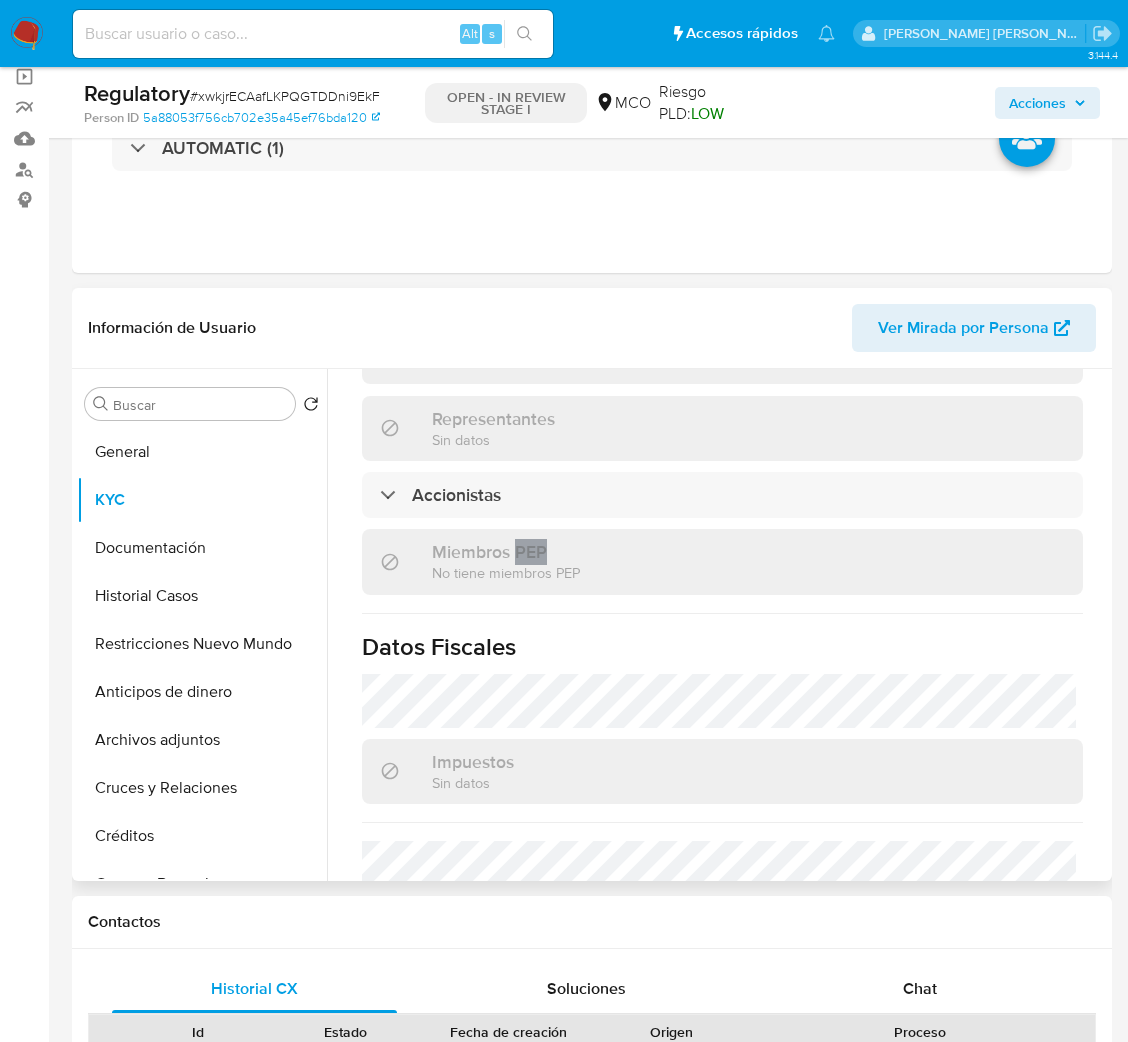 click on "Información de empresa   ID de usuario :    2452538143   Nombre del comercio :    ZEGU AGENCIA LTDA   Nombre de la entidad :    ZEGU AGENCIA LTDA   Tipo compañía :    ltda   Fecha de inscripción :    -   Fecha de constitución :    15/10/2024   Número de inscripción :    107695   Sujeto obligado :    -   Tipo de entidad :    Compañia   Sitio :    MCO   Nacionalidad :    Colombia   Identificación del comercio :    NIT 9018893467   Nivel de KYC :    verified   Transacciones :    -   Fatca :    -   Dirección principal :      Relación del representante :    LEGALREPRESENTATIVE   PEP confirmado   Obtenido de listas internas :    No   Egresos mensuales :    COP $100000   Cantidad de fondos :    -   Fondos recurrentes :    -   Soft descriptor :    BUO   Ingresos mensuales :    -   Ingresos mensuales :    COP $500000 Datos de contacto   Apodo :    -   Correo corporativo :    - Datos del Representante Legal / Apoderado   Sitio :    MCO   Nombre completo :      Nombre social :" at bounding box center [722, 175] 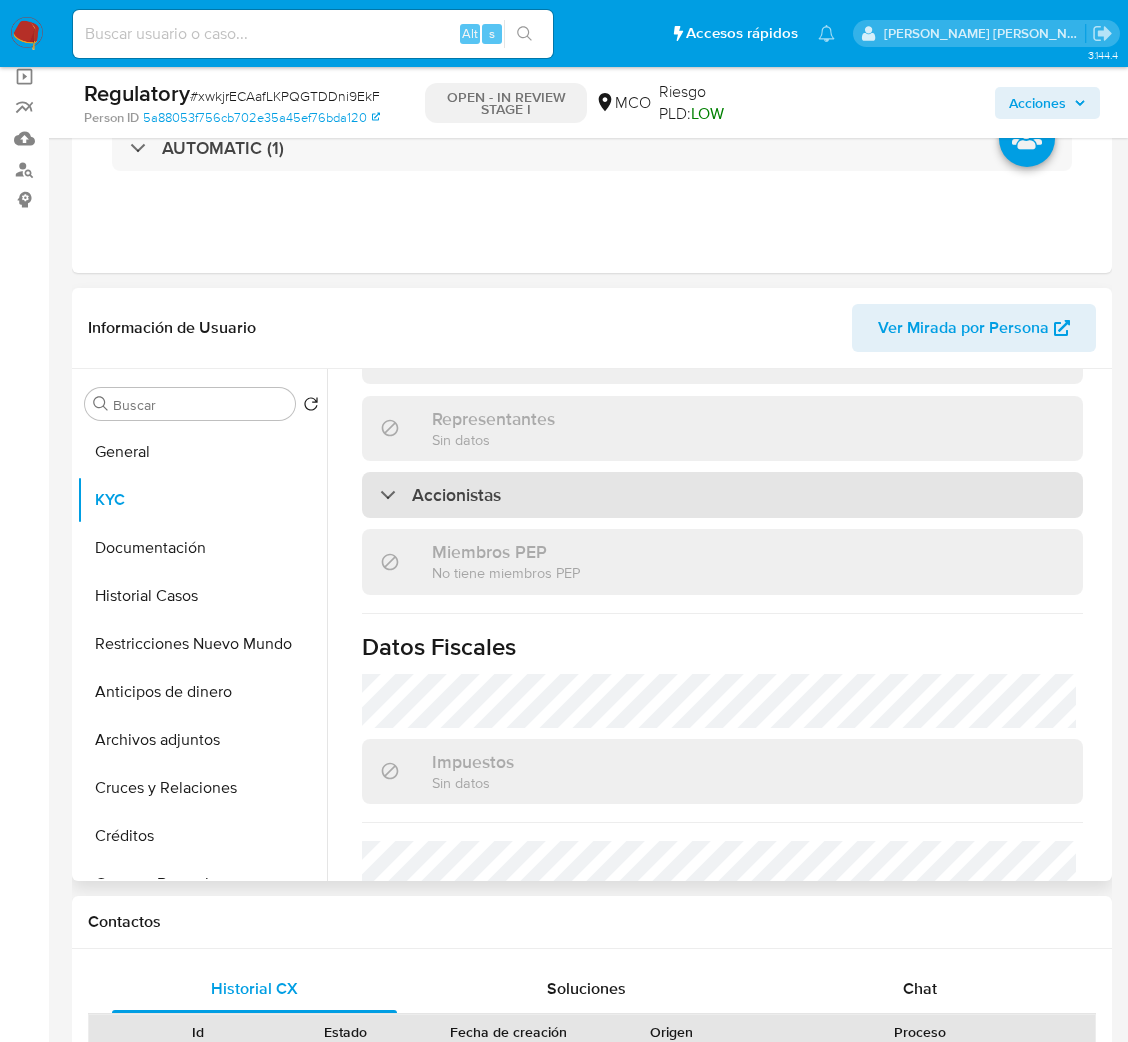 click on "Accionistas" at bounding box center [456, 495] 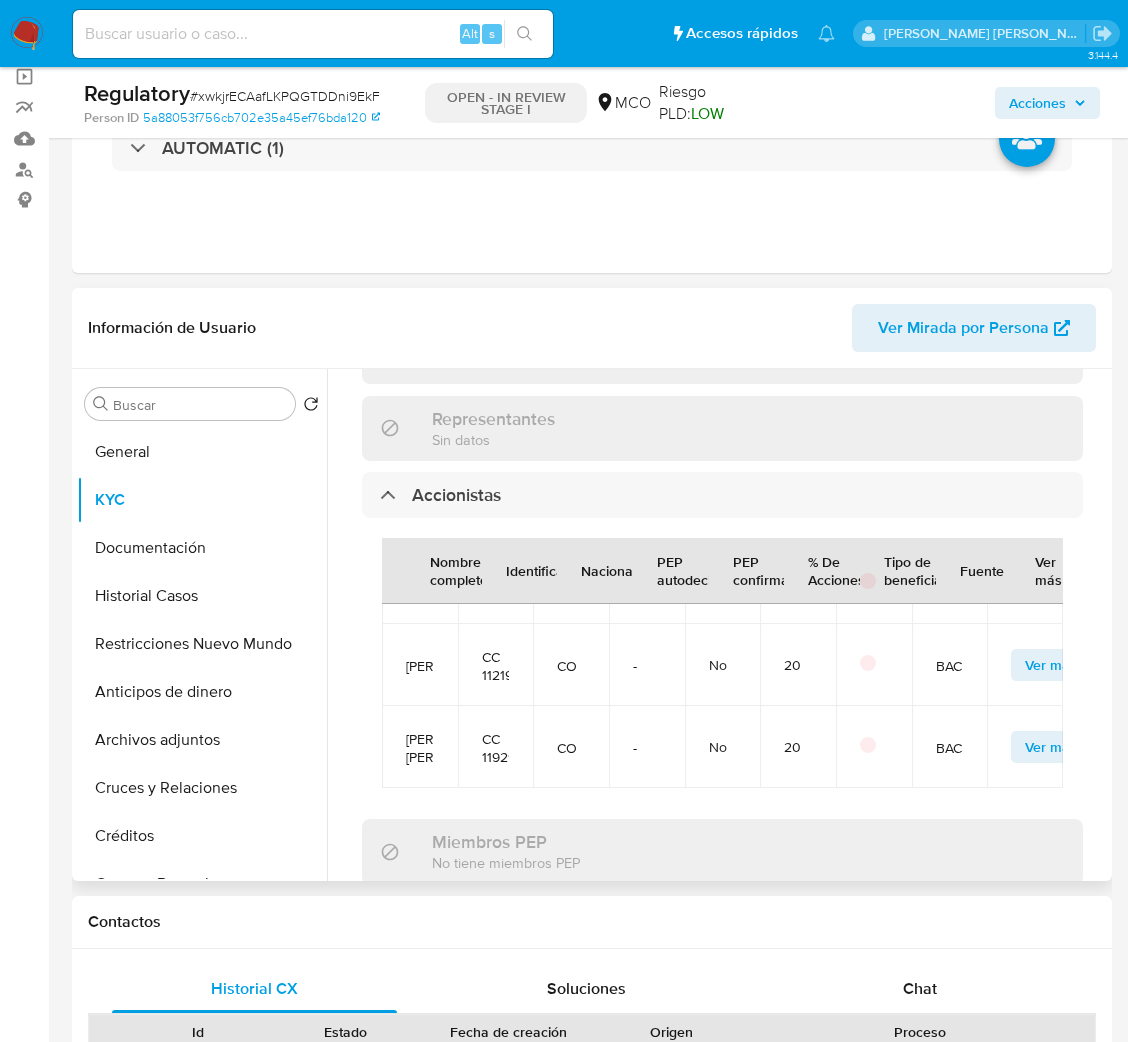 scroll, scrollTop: 177, scrollLeft: 0, axis: vertical 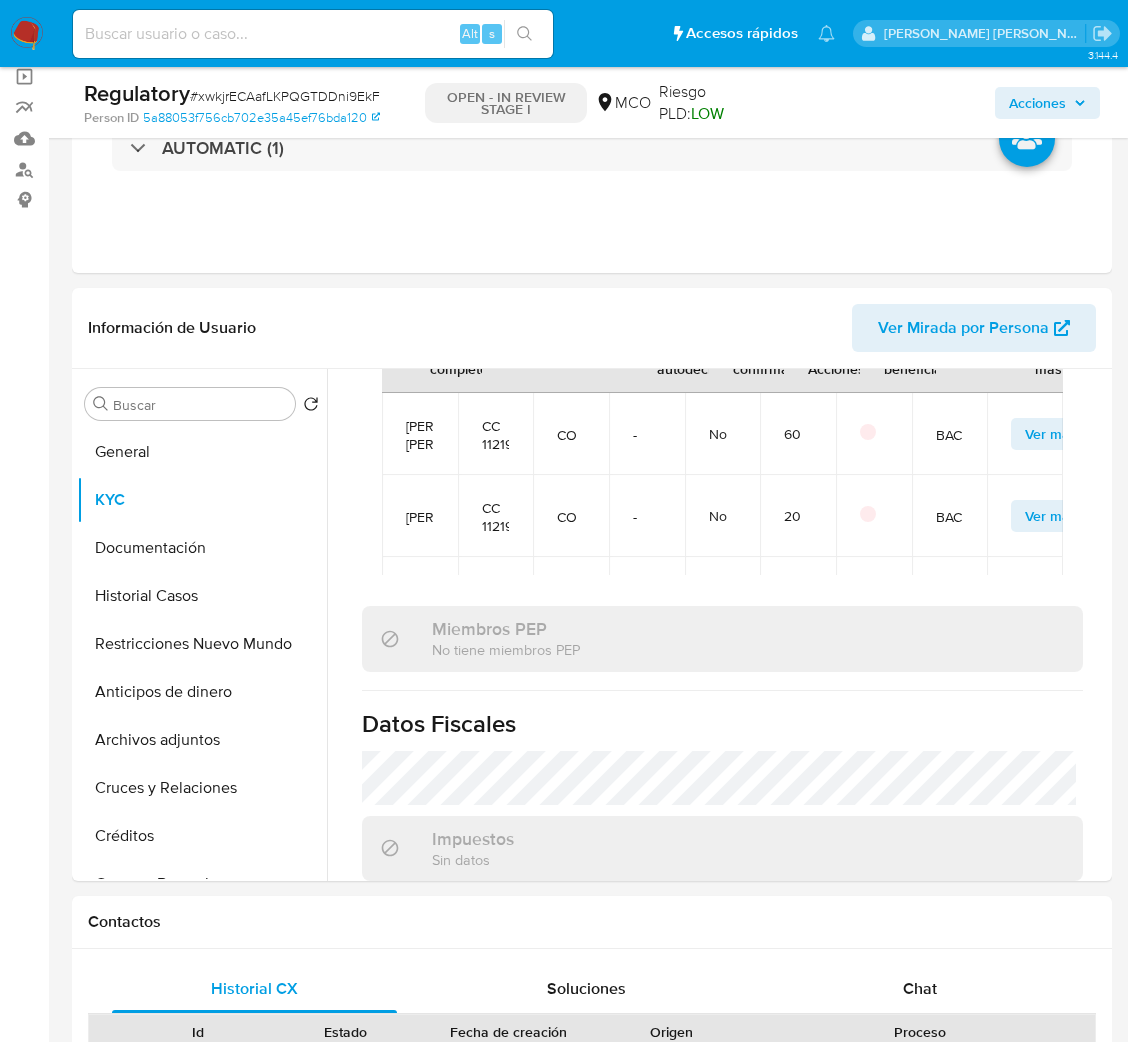click on "Regulatory # xwkjrECAafLKPQGTDDni9EkF" at bounding box center (249, 94) 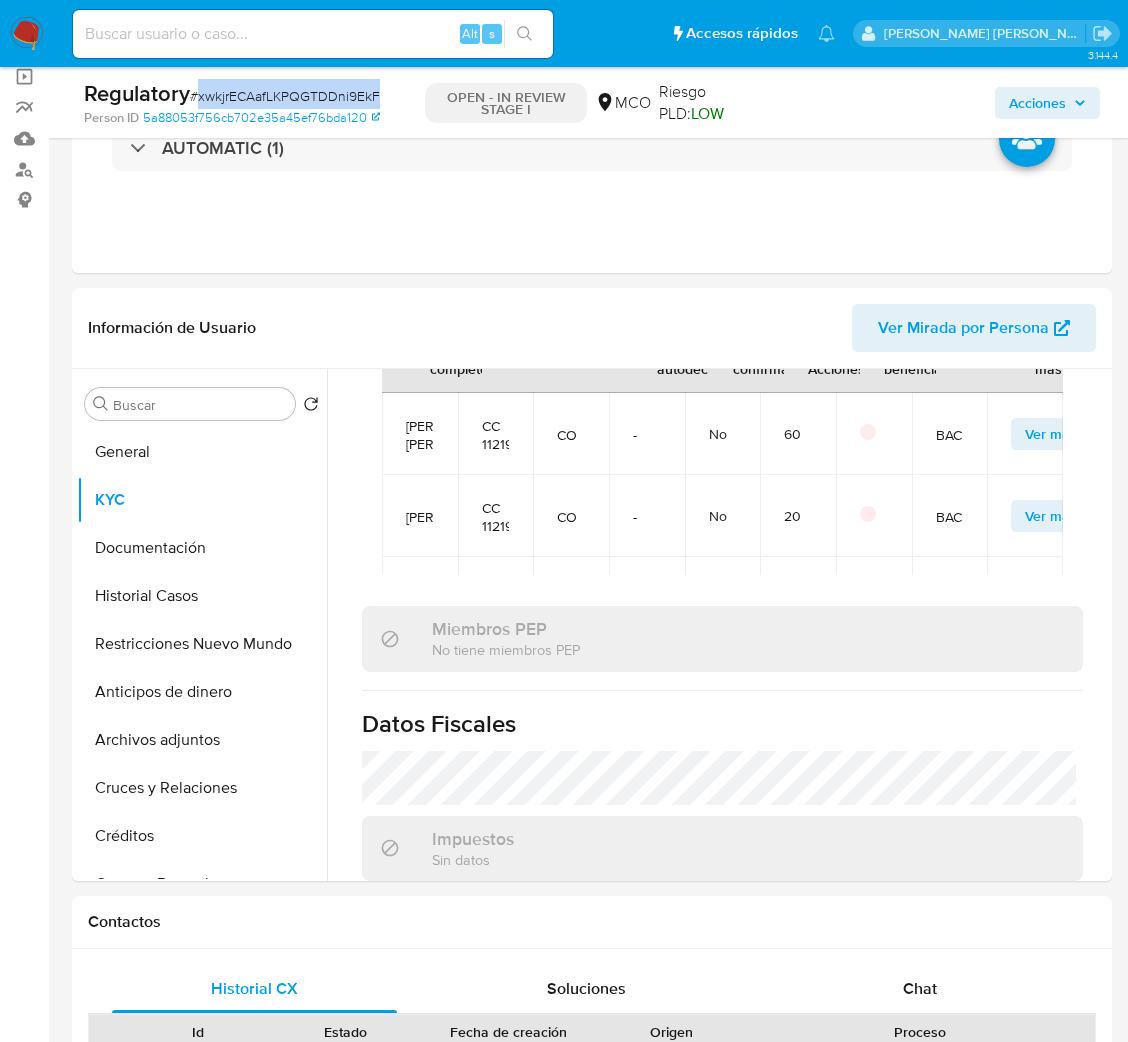 click on "# xwkjrECAafLKPQGTDDni9EkF" at bounding box center (285, 96) 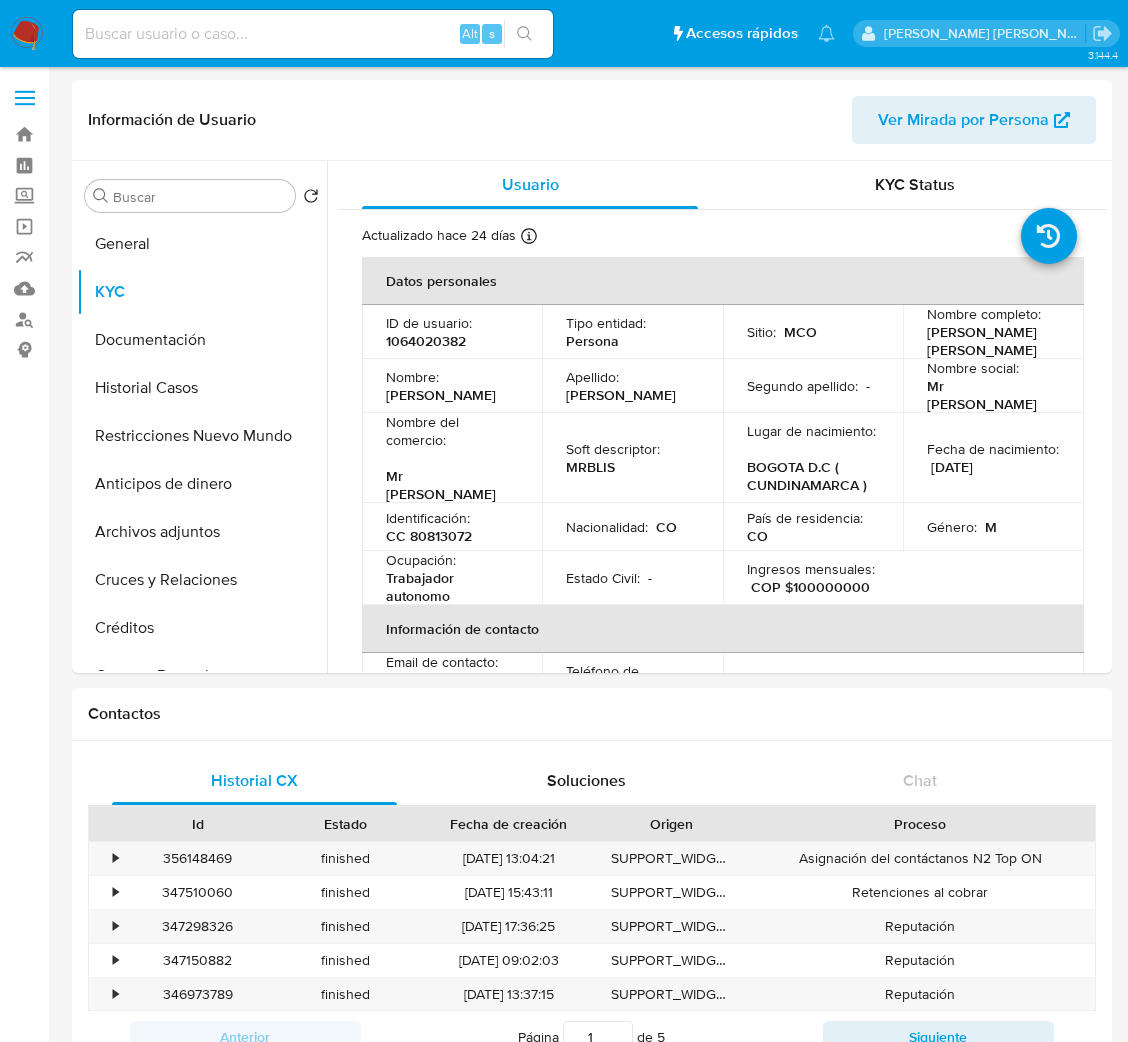 select on "10" 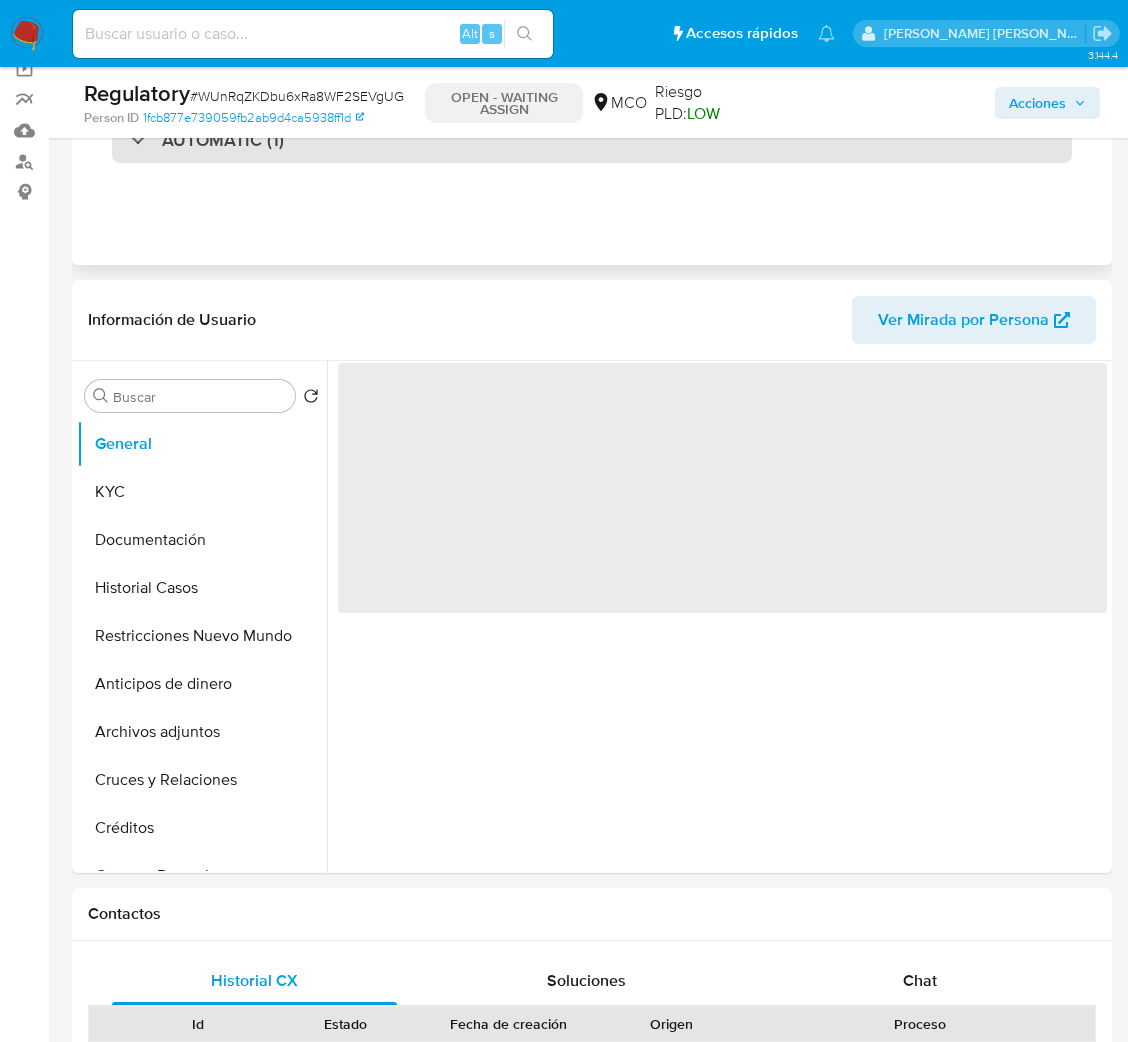 scroll, scrollTop: 300, scrollLeft: 0, axis: vertical 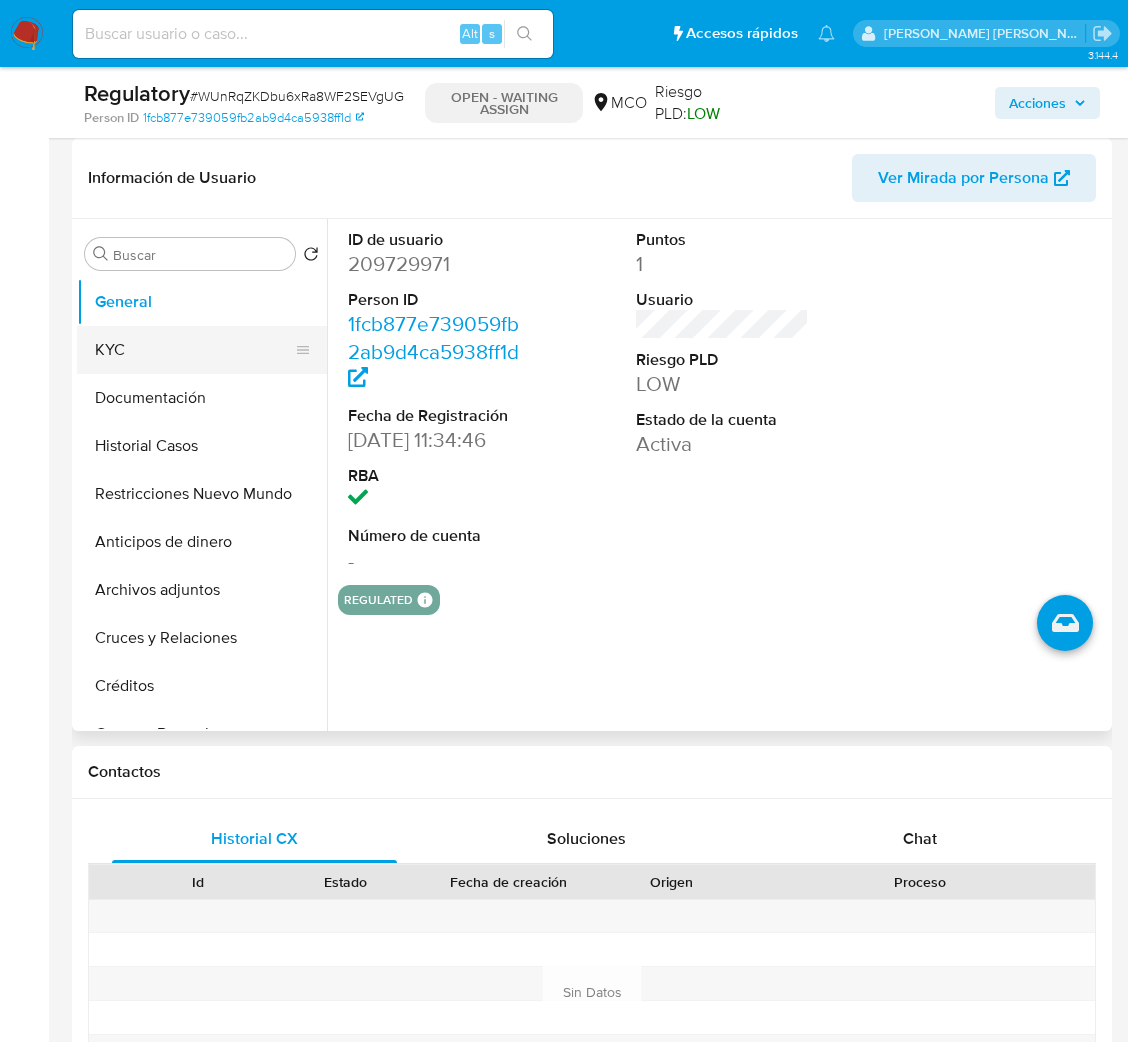 click on "KYC" at bounding box center (194, 350) 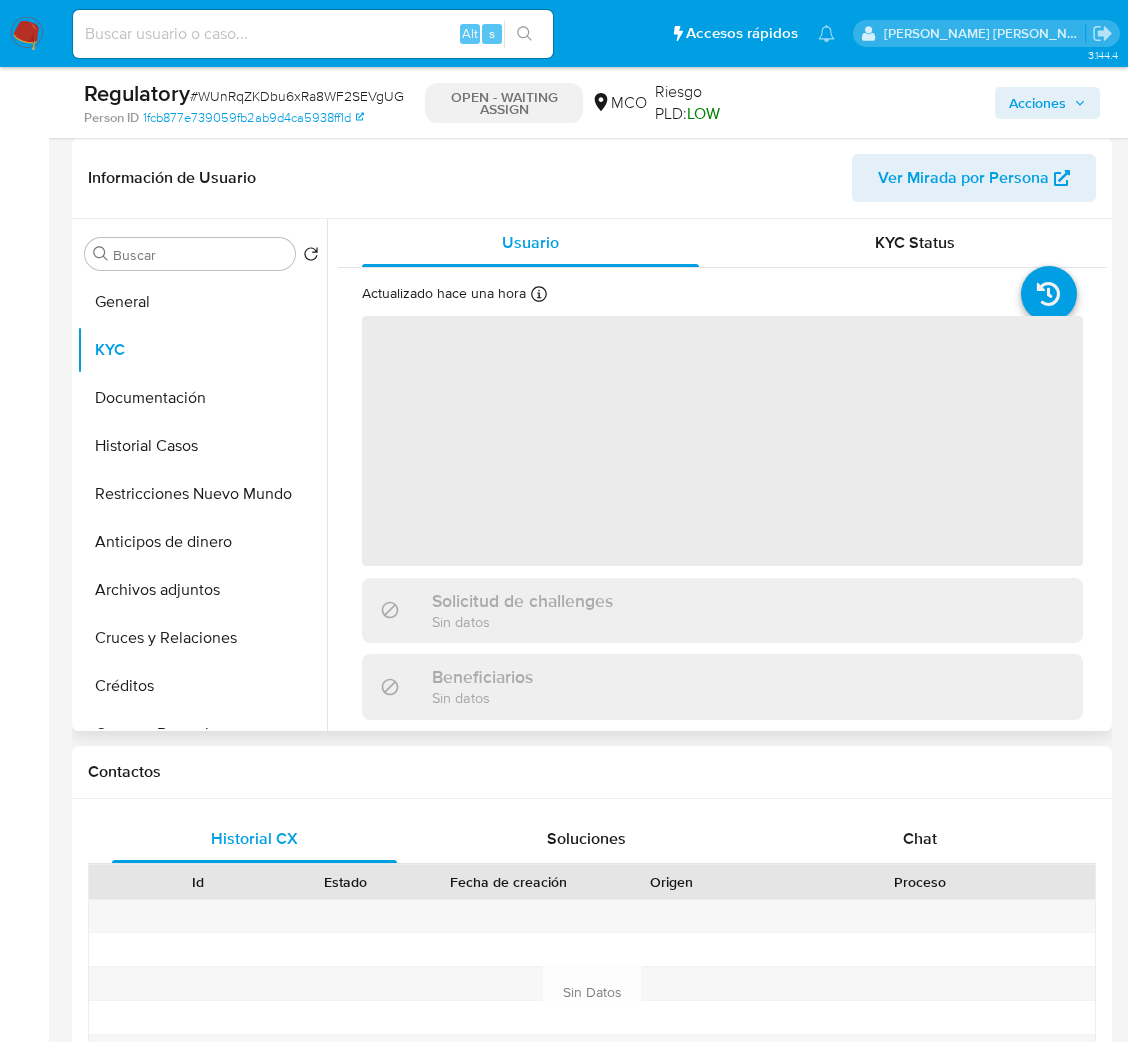 select on "10" 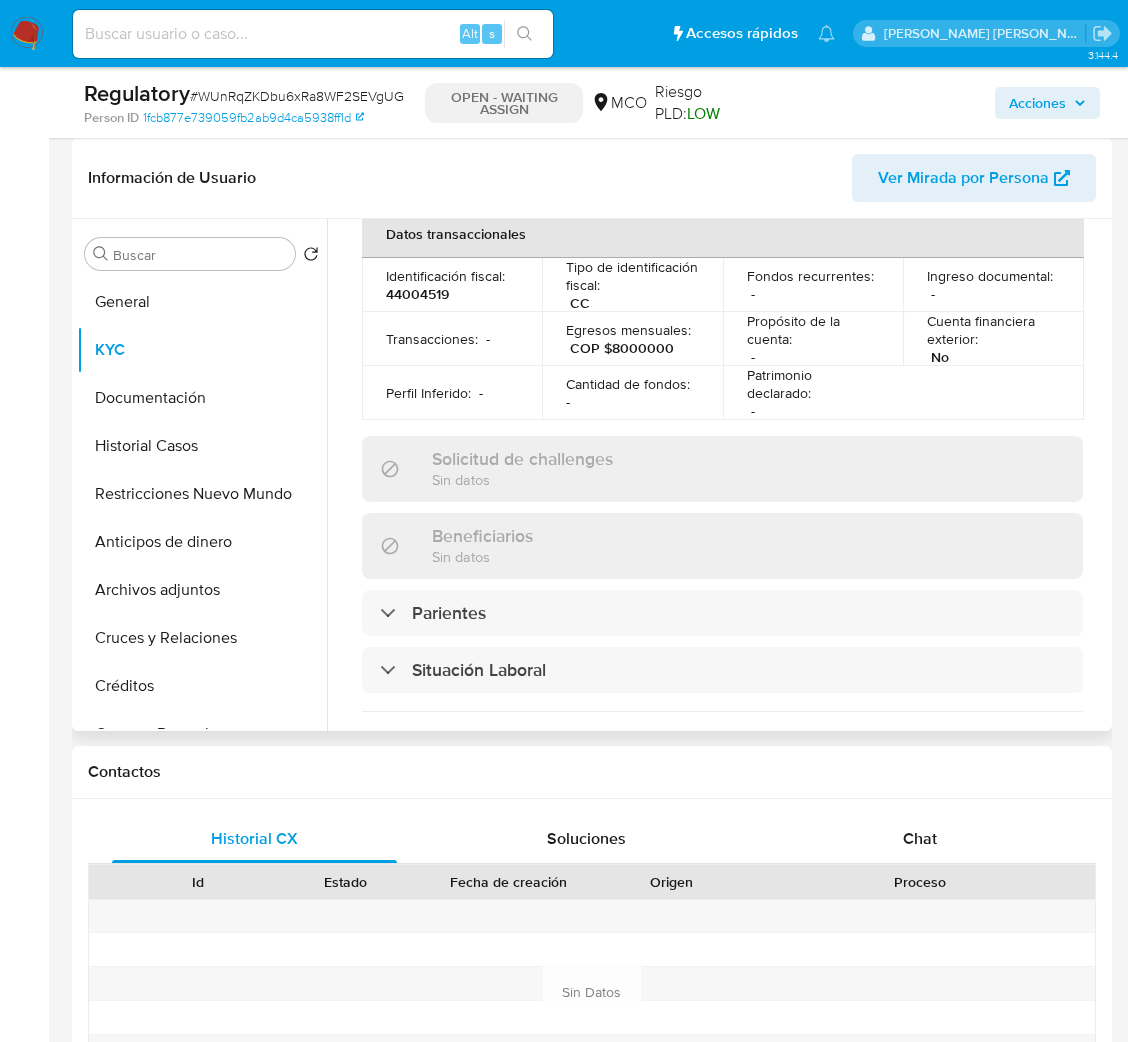 scroll, scrollTop: 749, scrollLeft: 0, axis: vertical 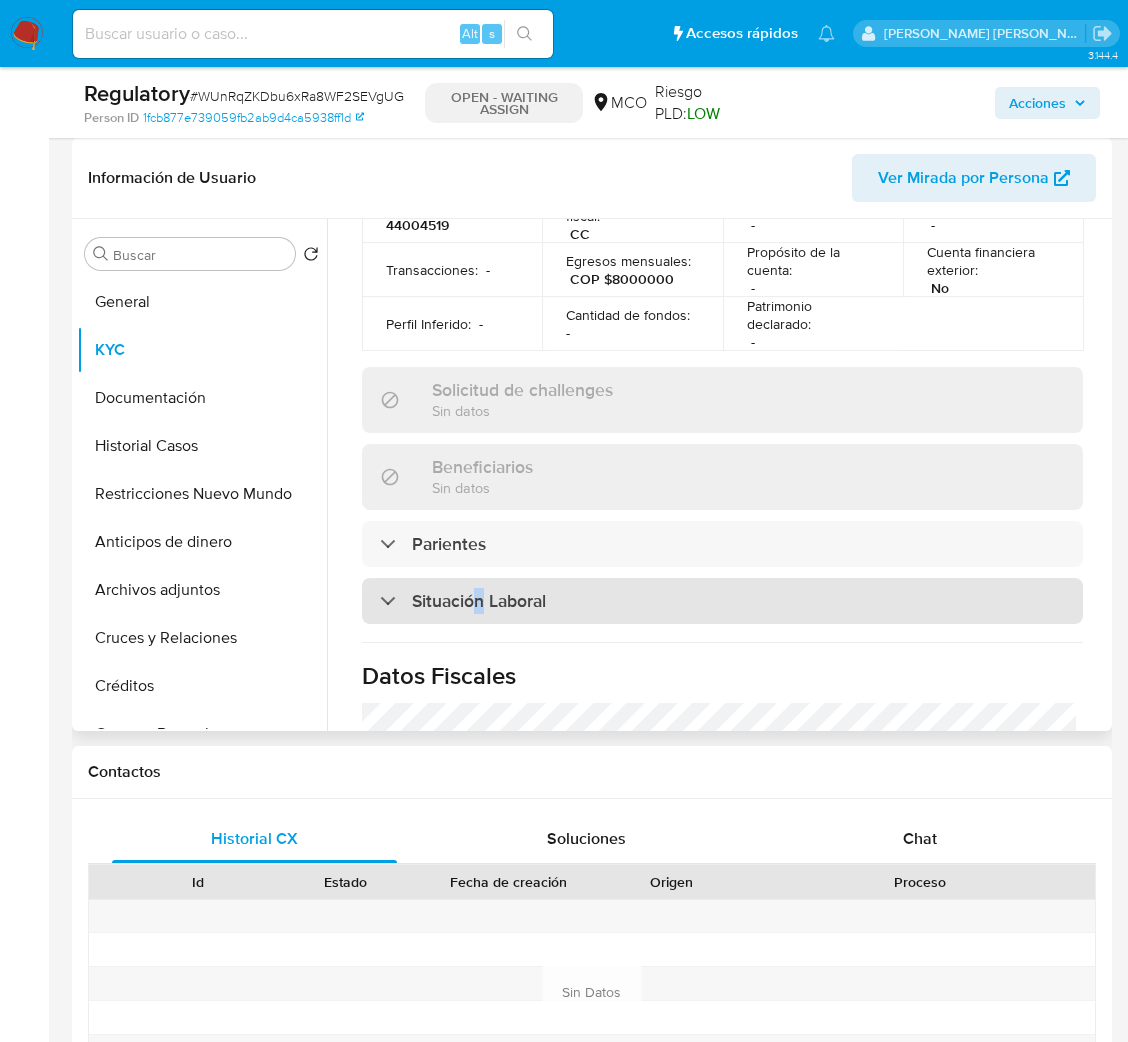 click on "Situación Laboral" at bounding box center (479, 601) 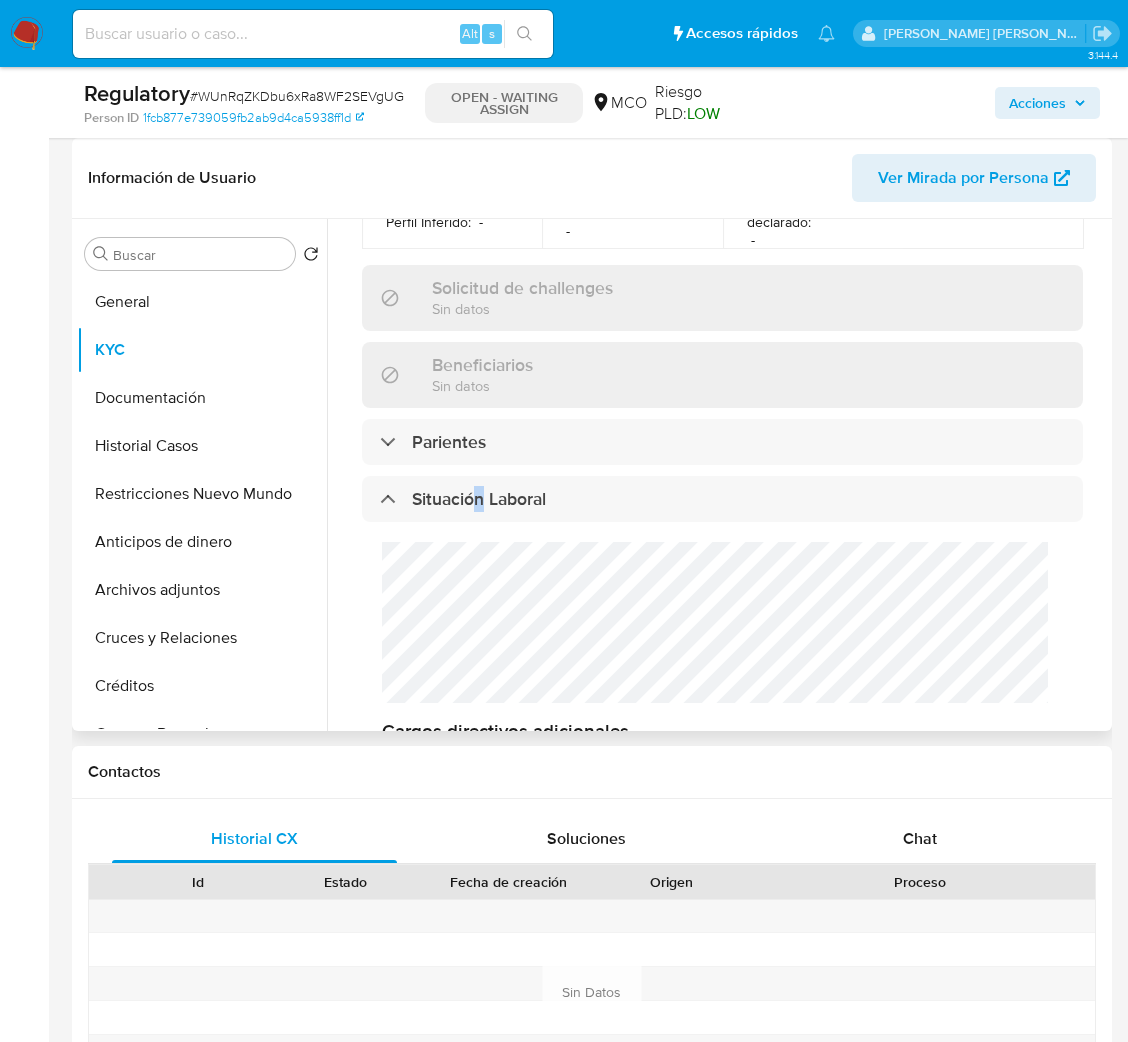 scroll, scrollTop: 899, scrollLeft: 0, axis: vertical 